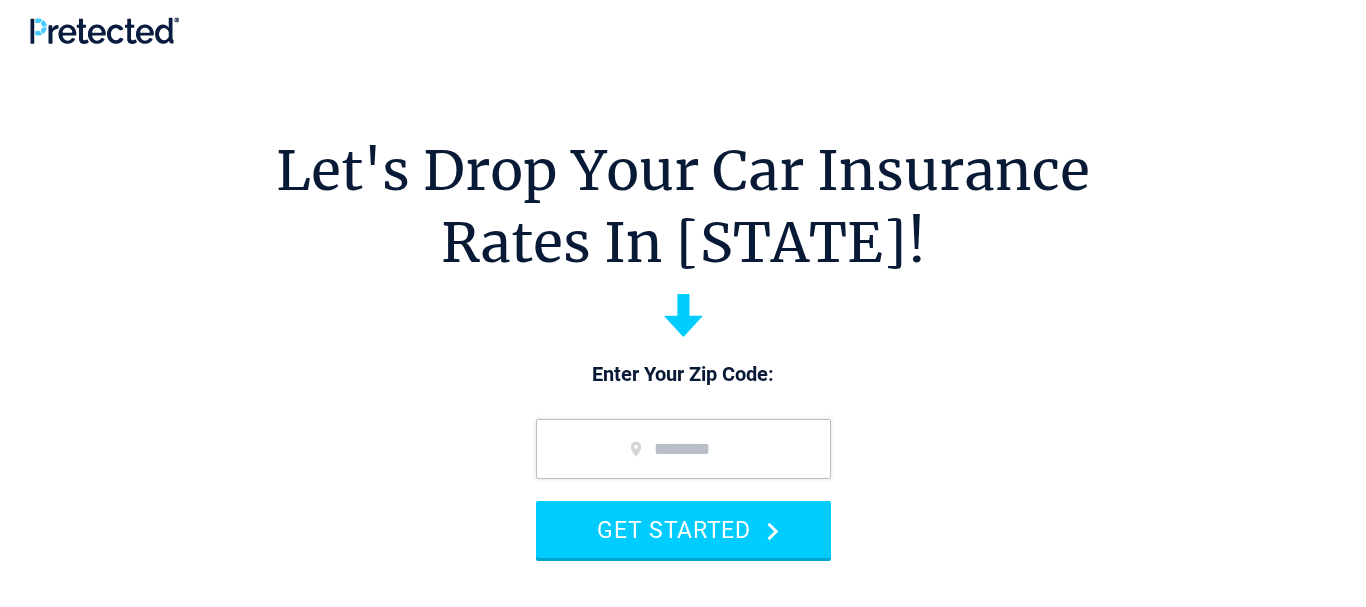 scroll, scrollTop: 0, scrollLeft: 0, axis: both 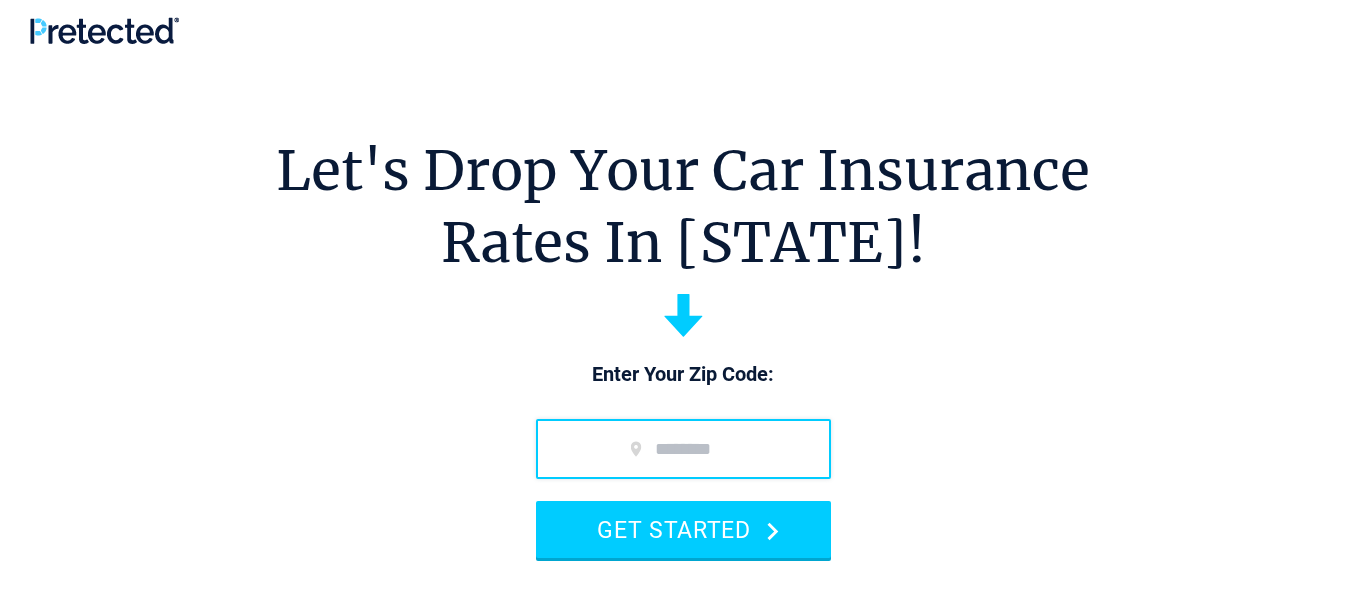 drag, startPoint x: 585, startPoint y: 452, endPoint x: 620, endPoint y: 448, distance: 35.22783 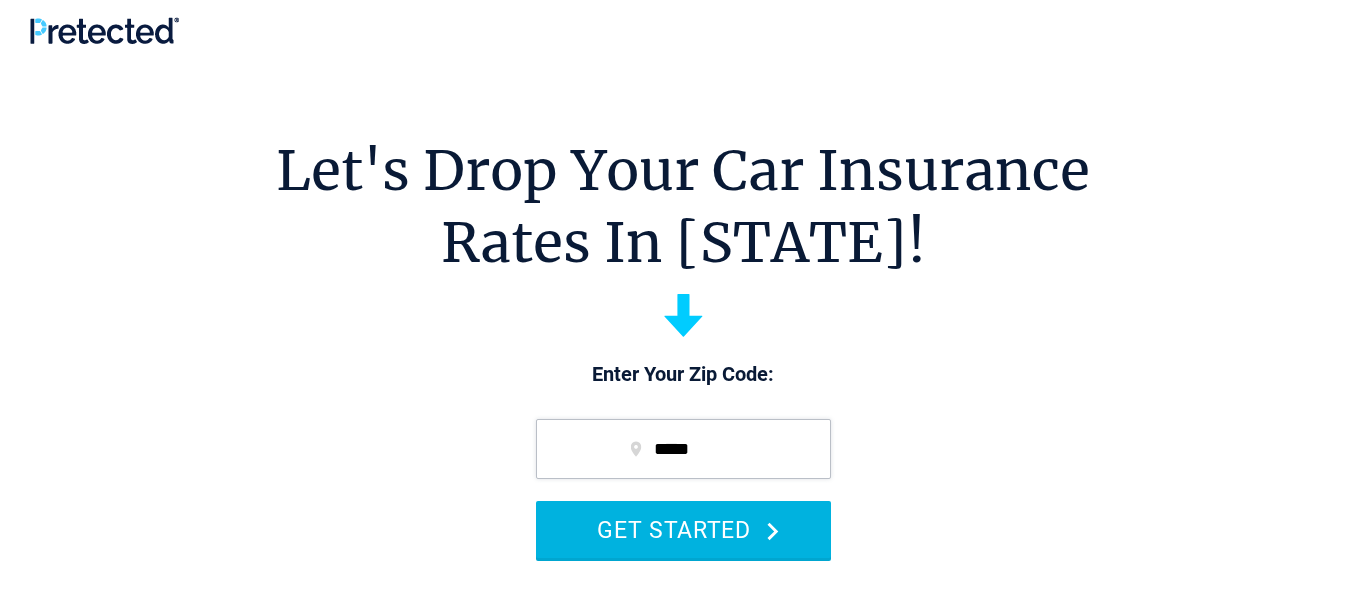 type on "*****" 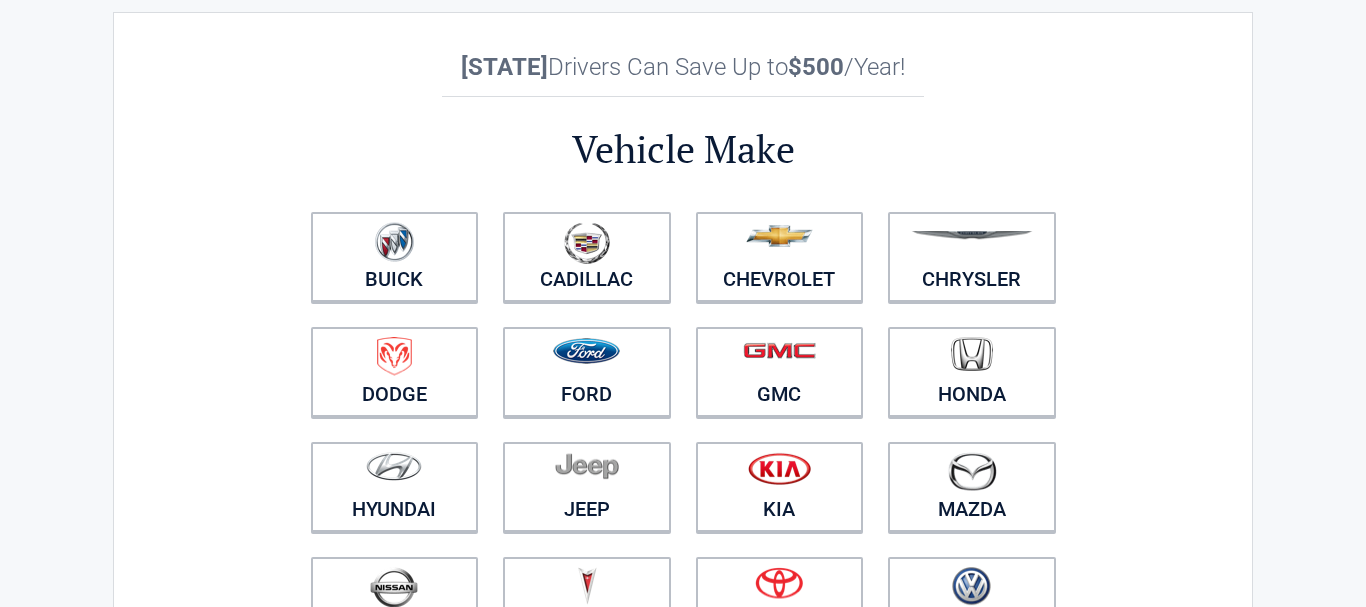 scroll, scrollTop: 102, scrollLeft: 0, axis: vertical 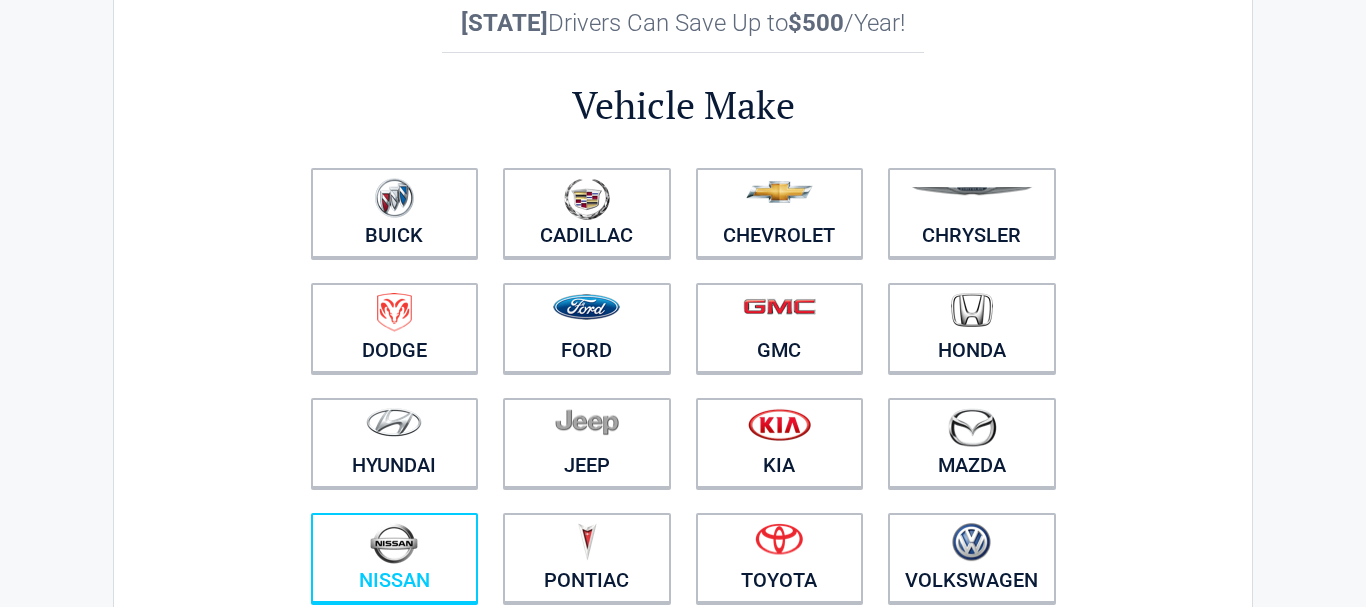 click at bounding box center (394, 543) 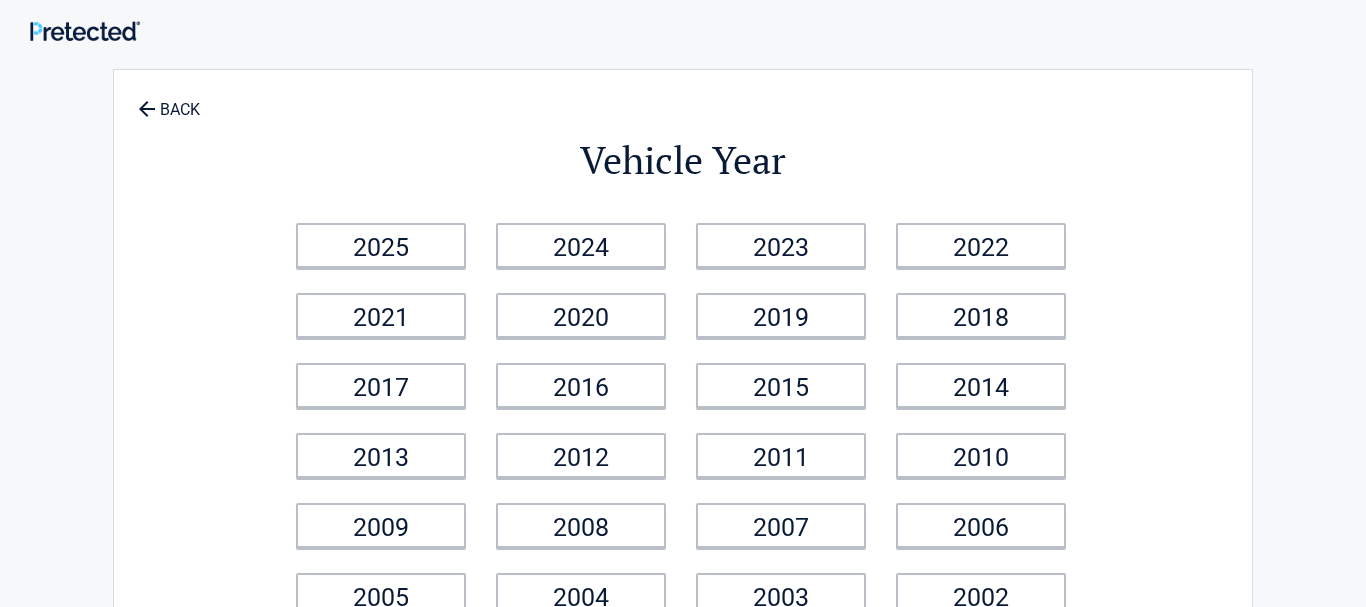 scroll, scrollTop: 0, scrollLeft: 0, axis: both 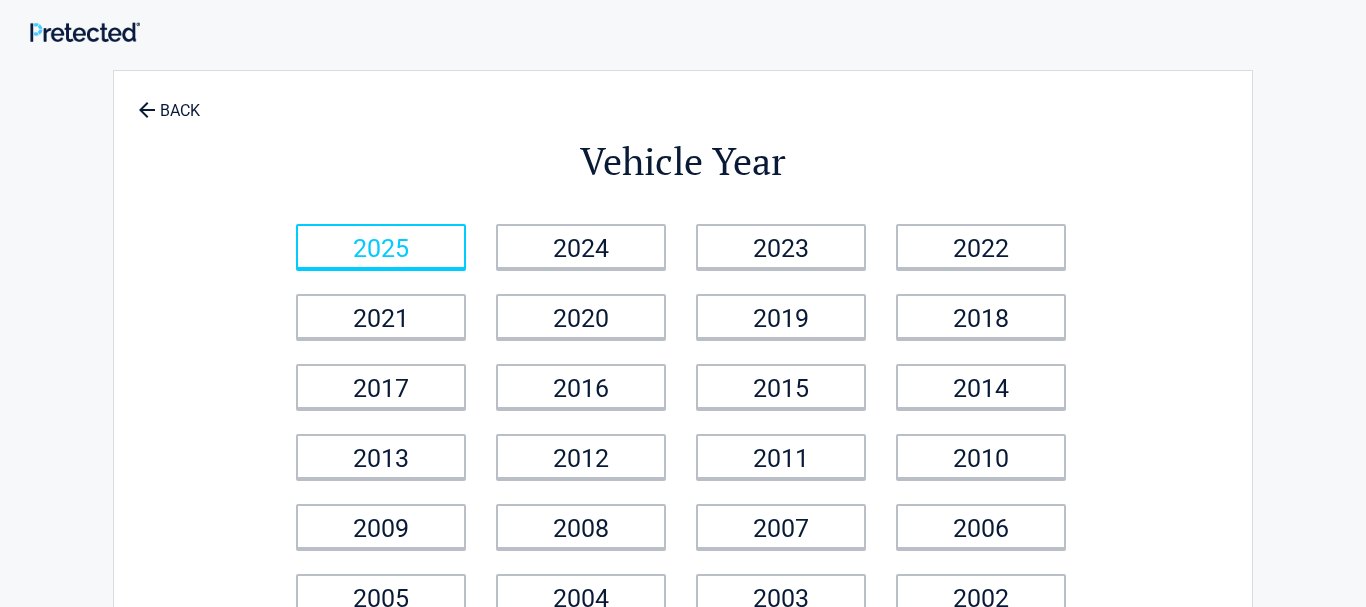click on "2025" at bounding box center (381, 246) 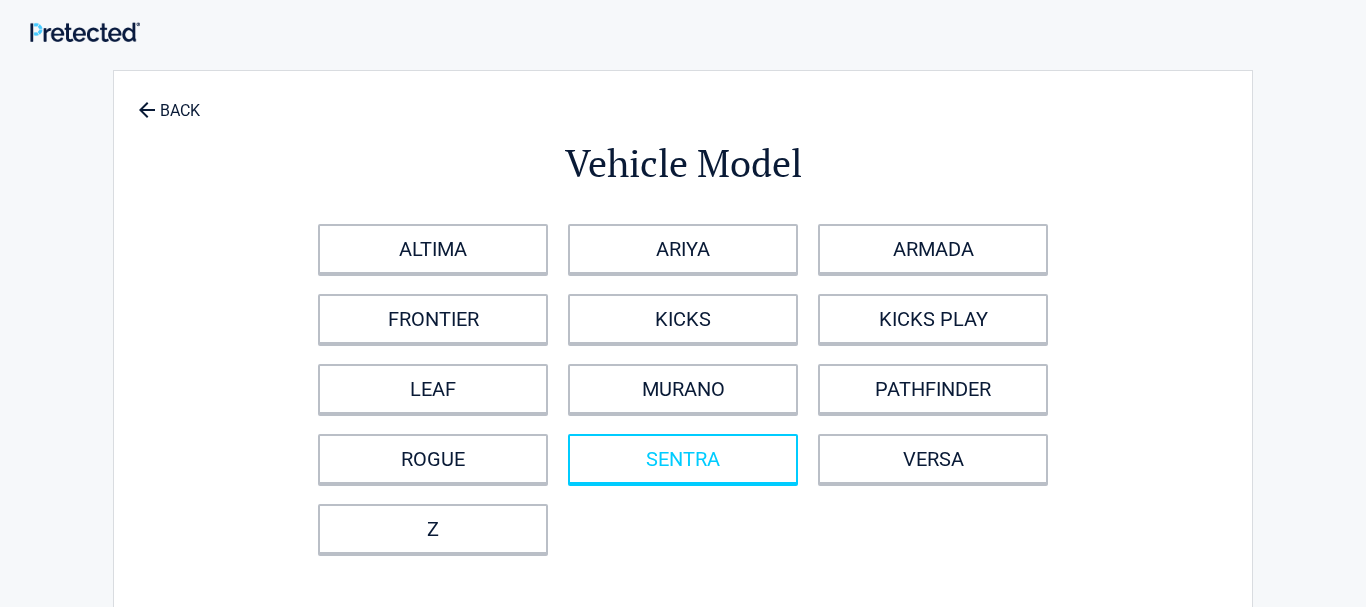 click on "SENTRA" at bounding box center [683, 459] 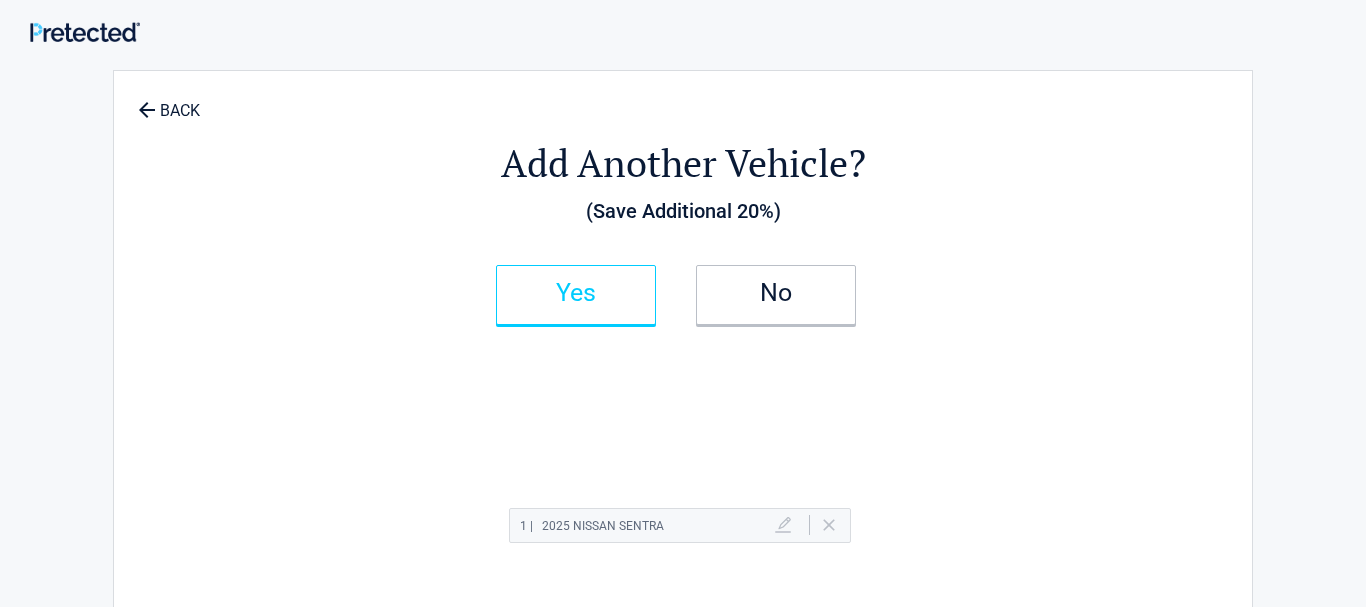 click on "Yes" at bounding box center (576, 293) 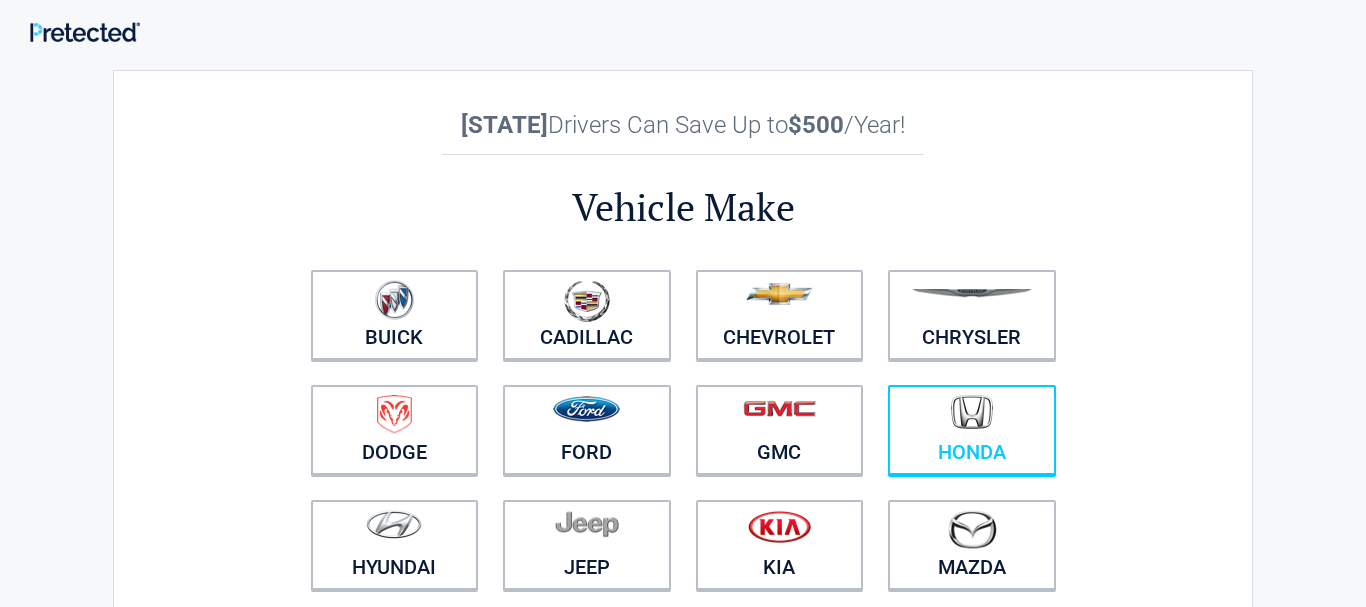 click at bounding box center [972, 417] 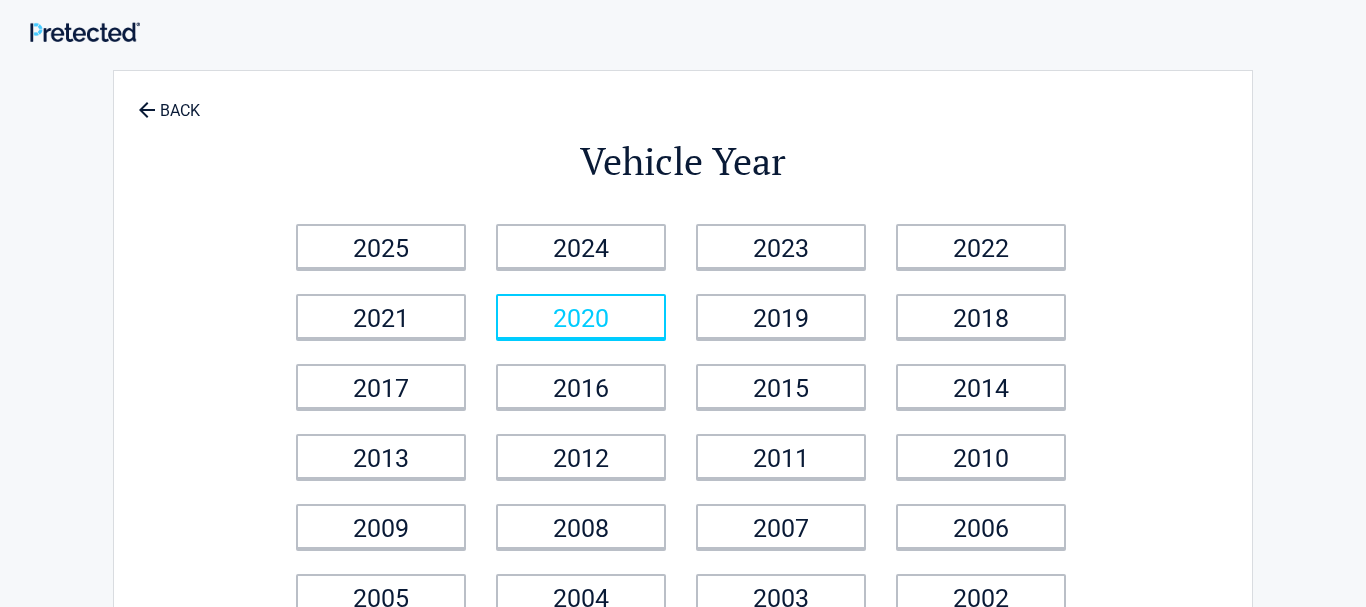 click on "2020" at bounding box center (581, 316) 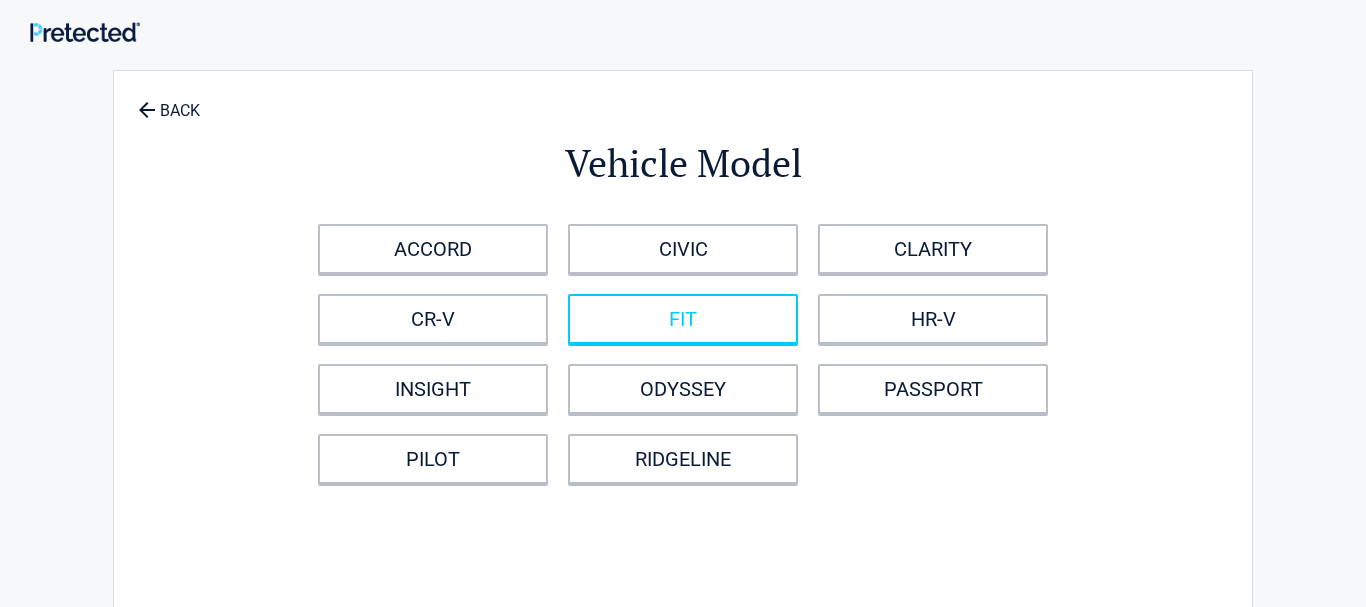 click on "FIT" at bounding box center [683, 319] 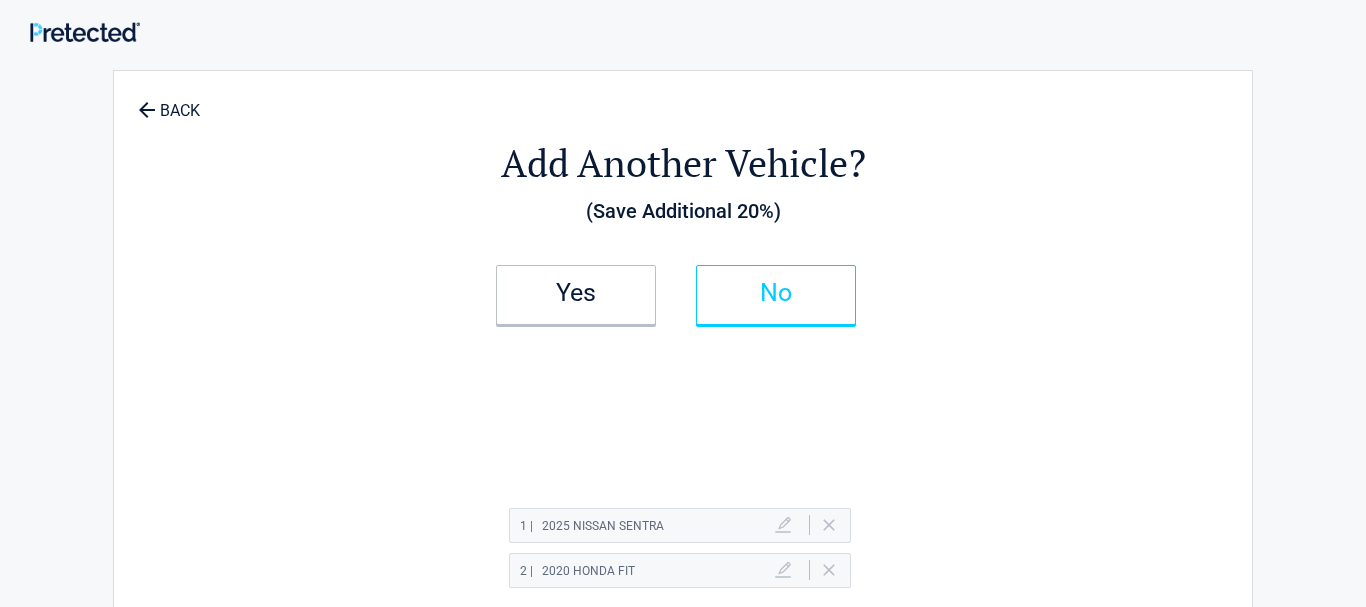 click on "No" at bounding box center (776, 293) 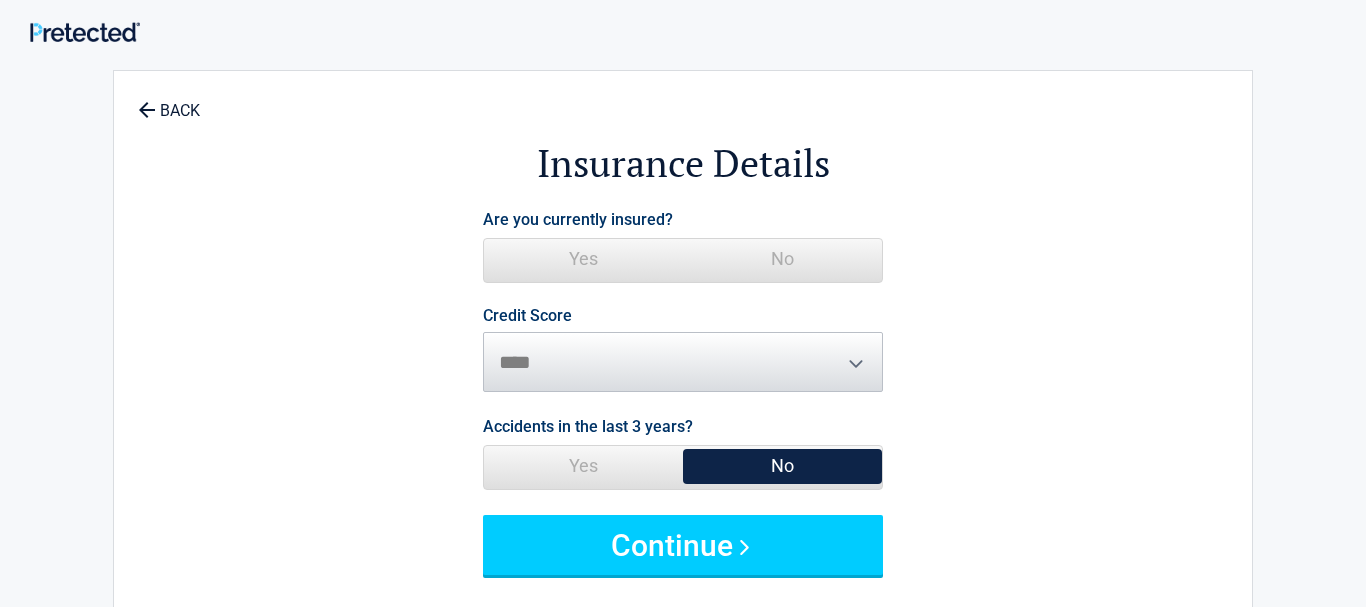 click on "Yes" at bounding box center [583, 259] 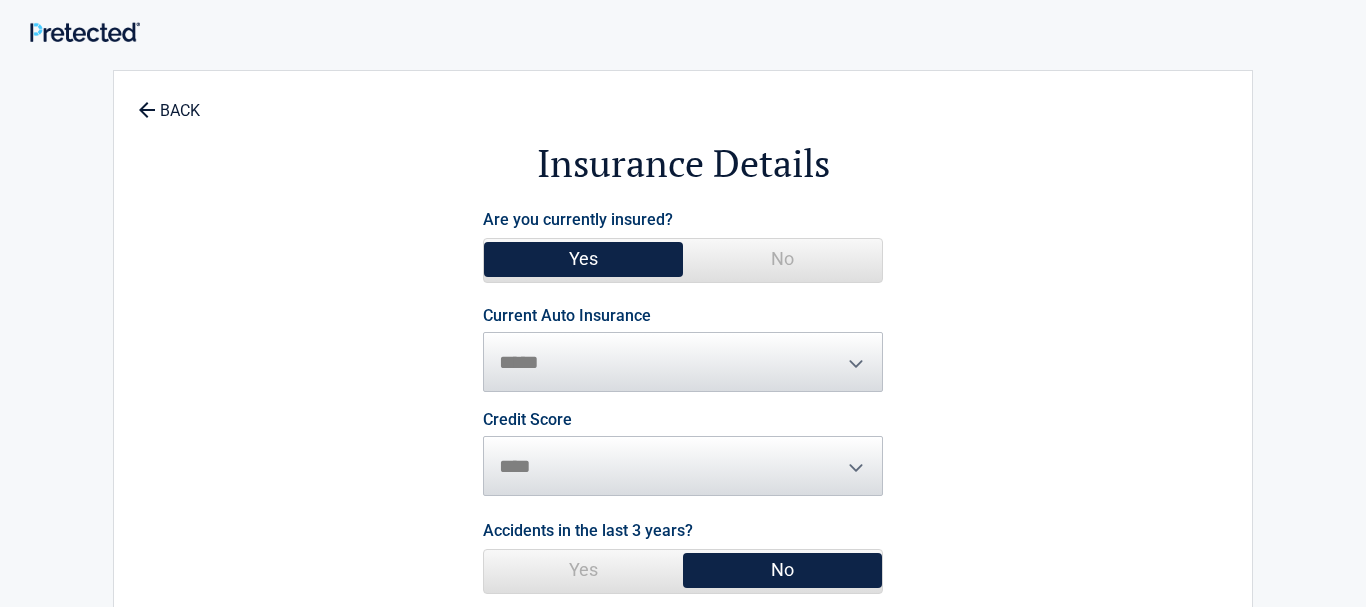 click on "**********" at bounding box center [683, 350] 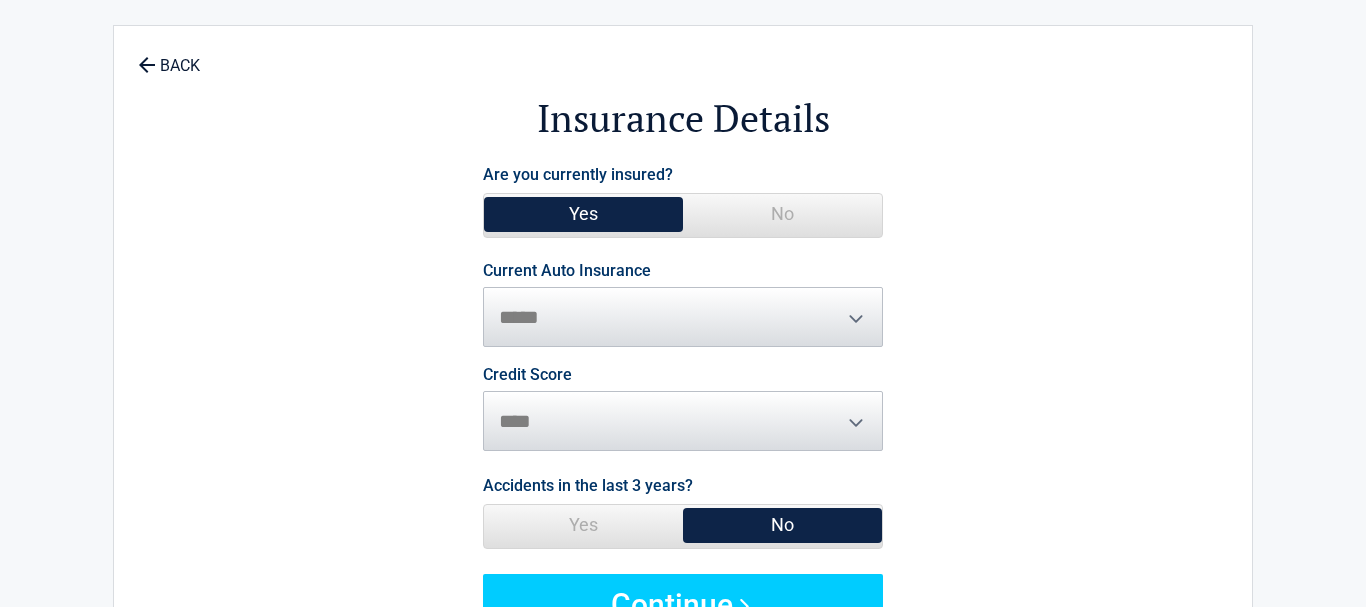 scroll, scrollTop: 102, scrollLeft: 0, axis: vertical 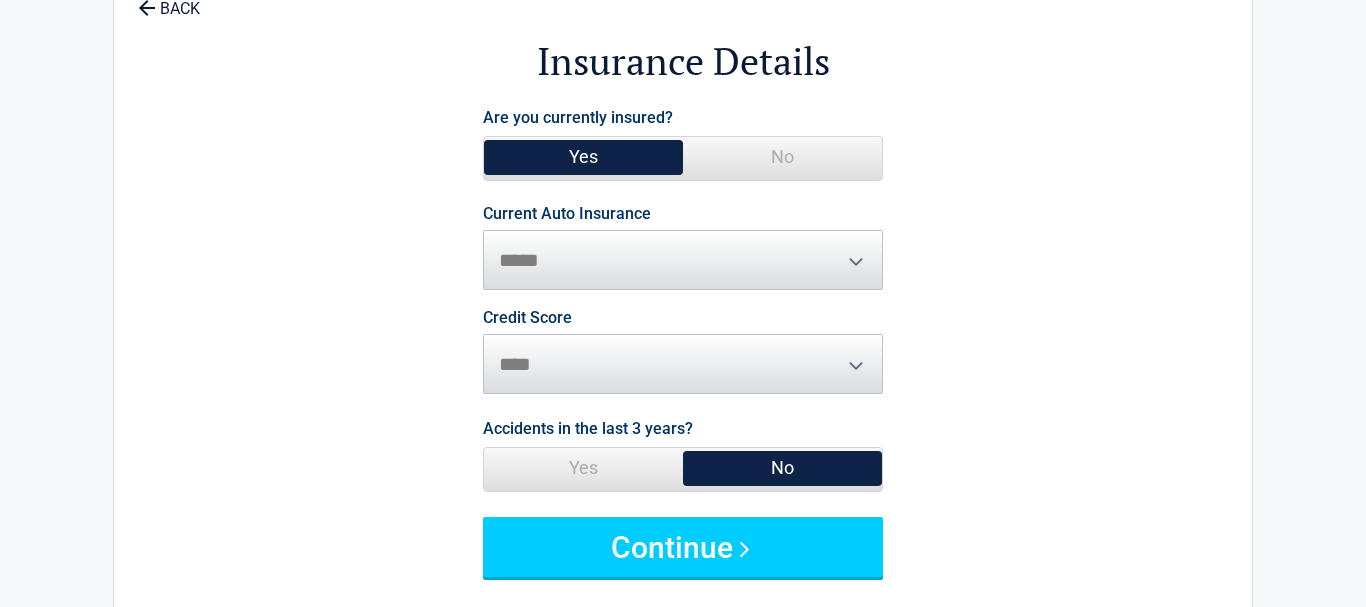 click on "Credit Score
*********
****
*******
****" at bounding box center (683, 352) 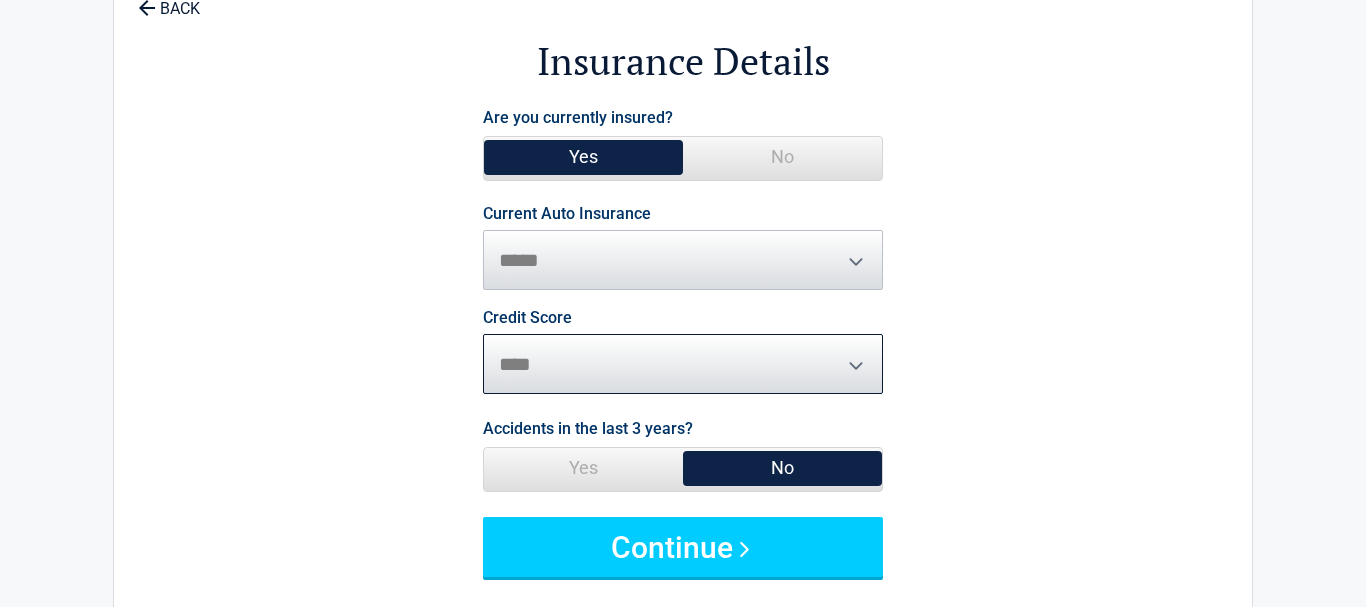 click on "*********
****
*******
****" at bounding box center (683, 364) 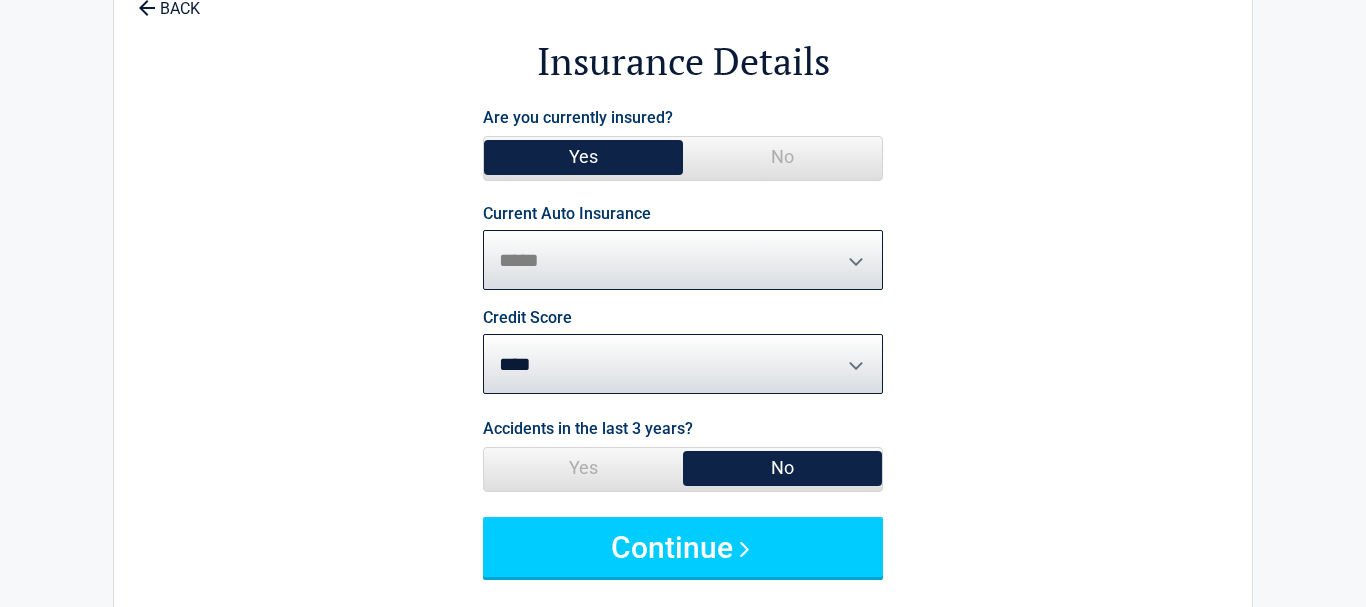 click on "**********" at bounding box center [683, 260] 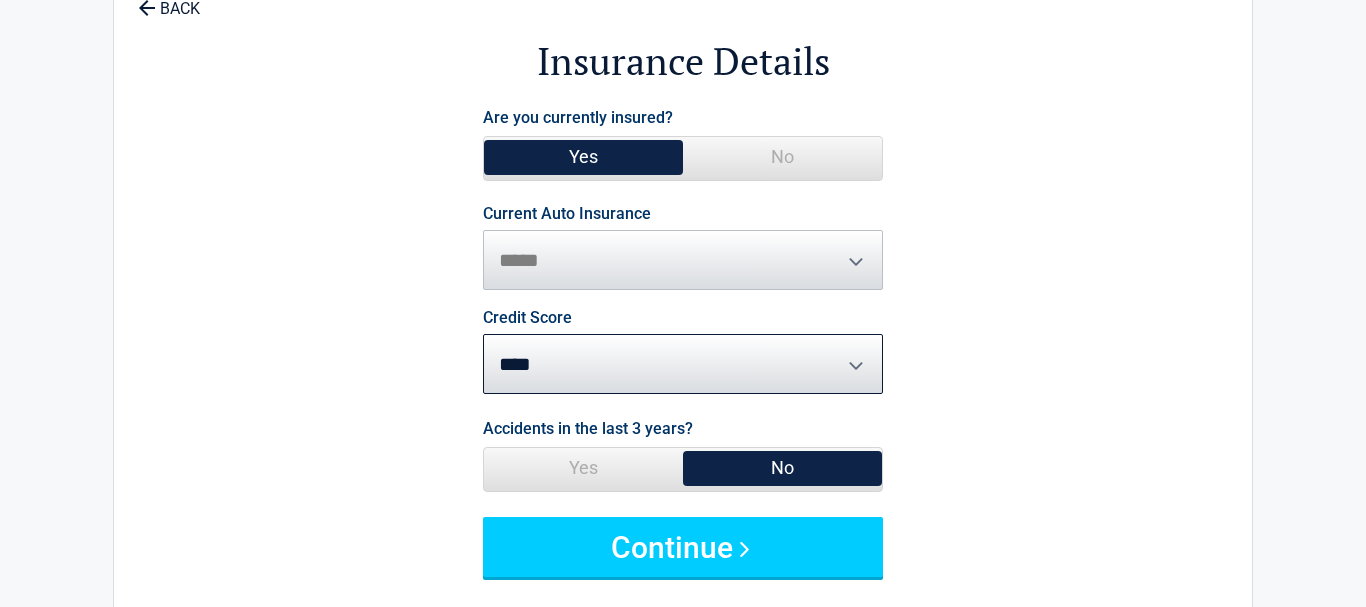 click on "Yes" at bounding box center (583, 468) 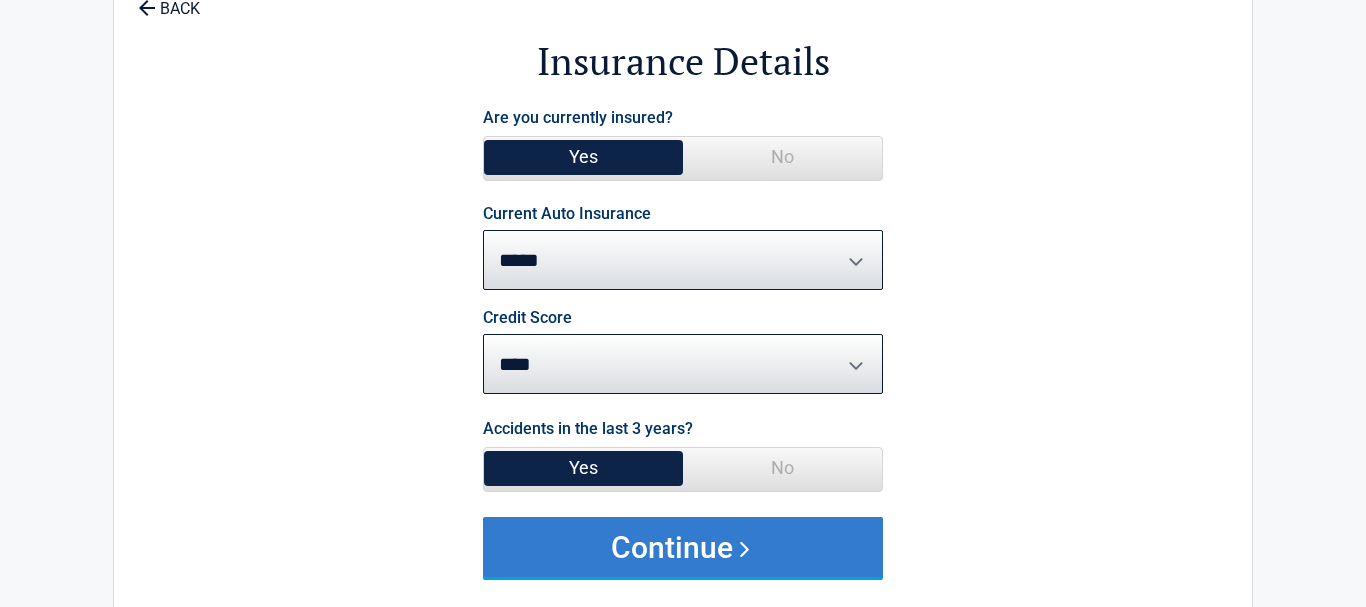 click on "Continue" at bounding box center [683, 547] 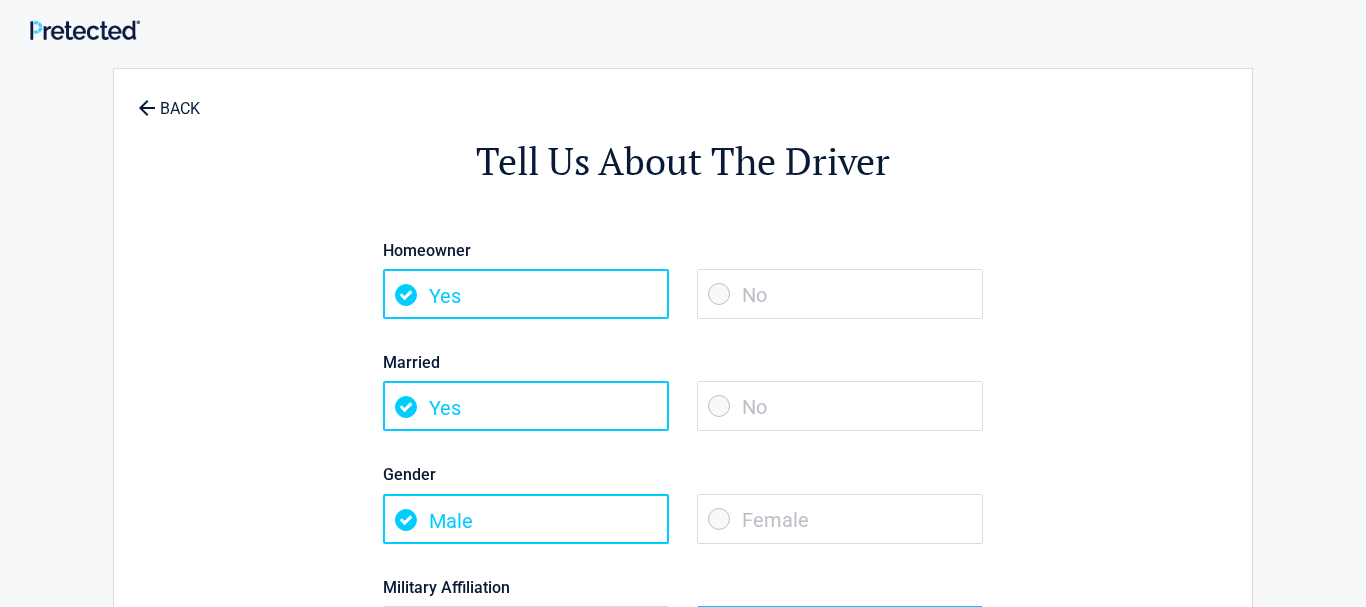 scroll, scrollTop: 0, scrollLeft: 0, axis: both 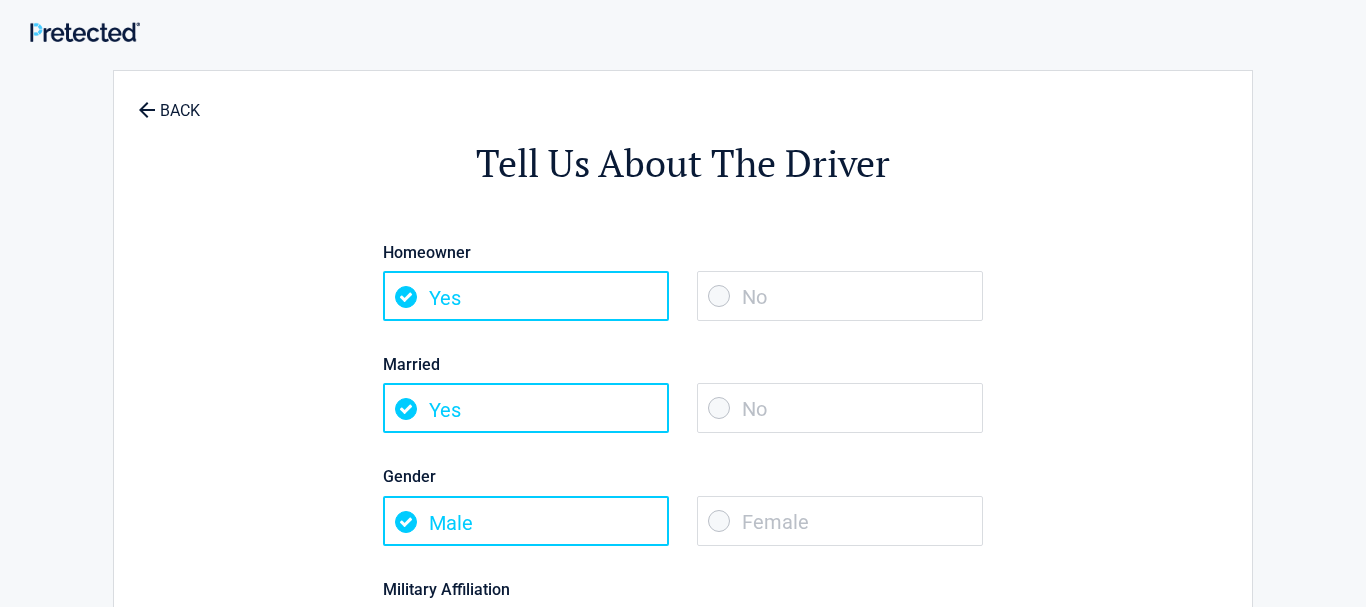 click on "Yes" at bounding box center (526, 296) 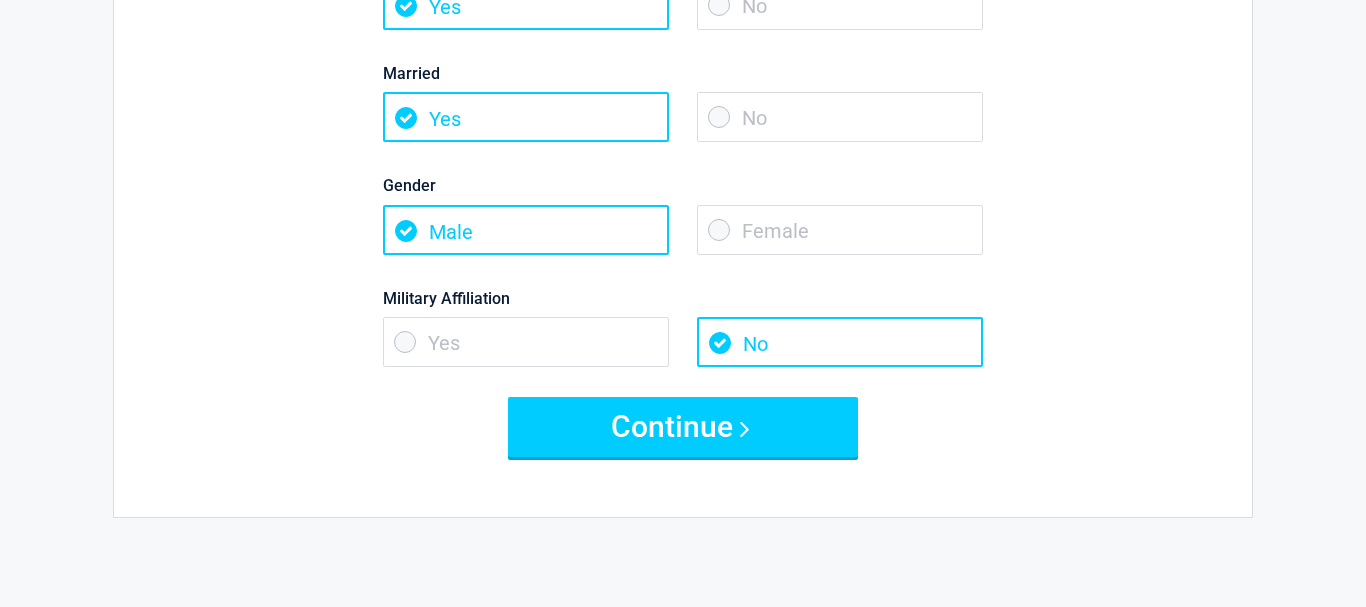 scroll, scrollTop: 306, scrollLeft: 0, axis: vertical 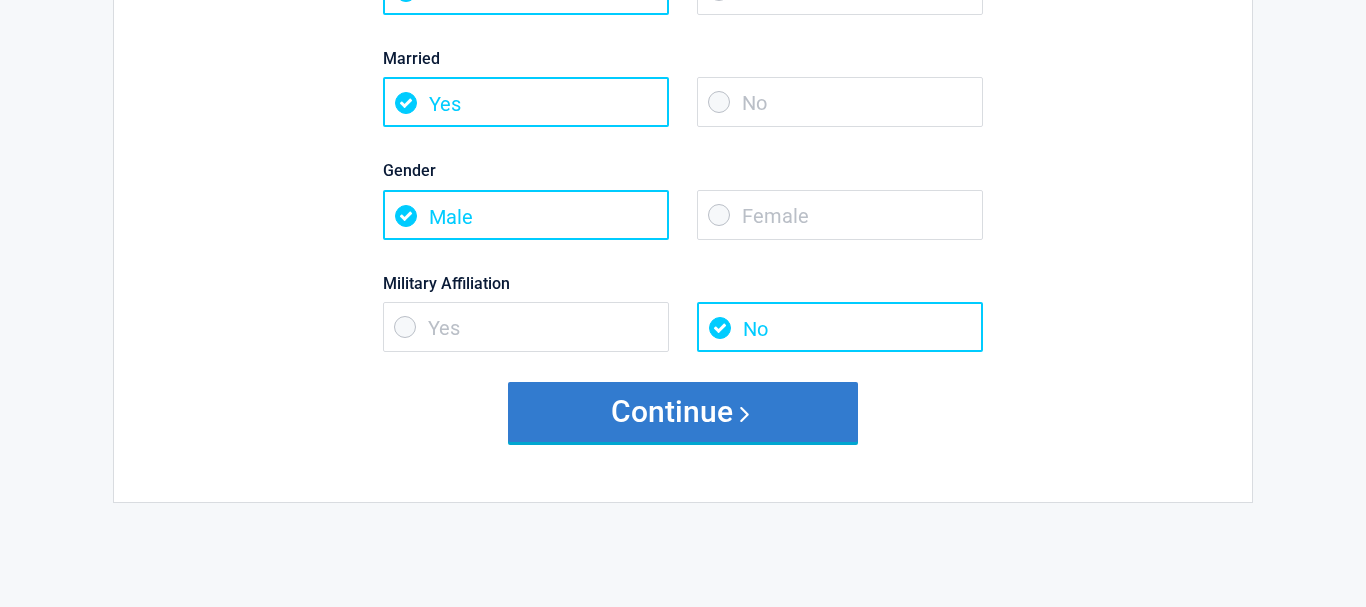 click on "Continue" at bounding box center (683, 412) 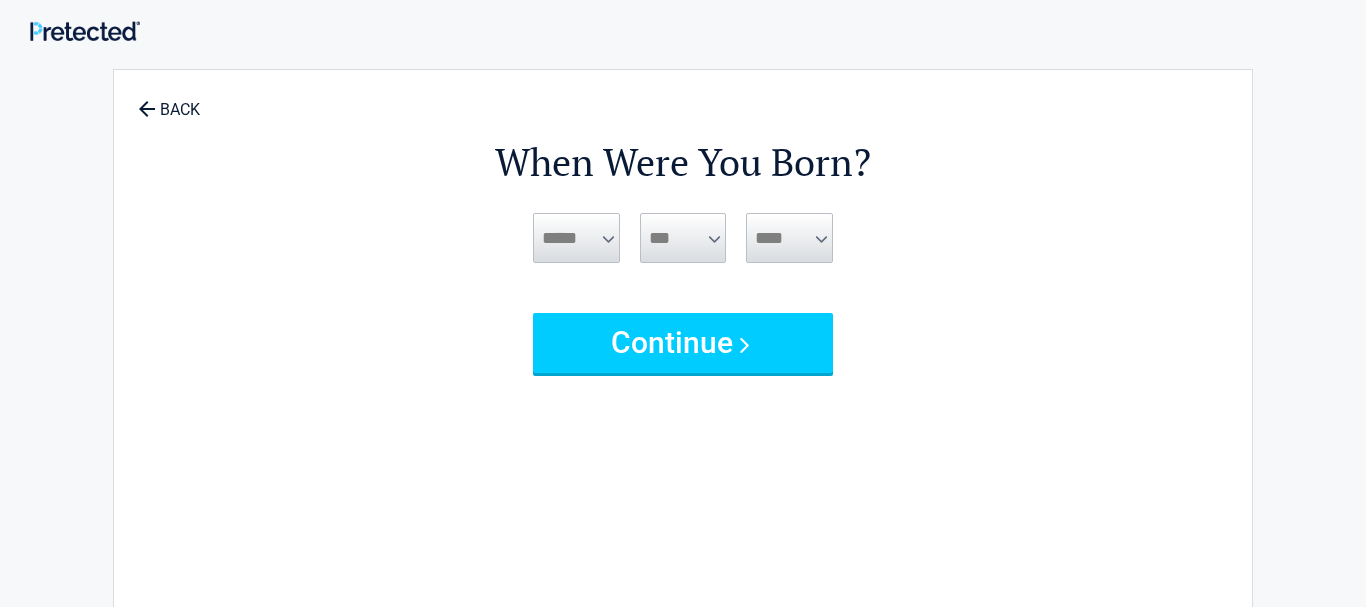 scroll, scrollTop: 0, scrollLeft: 0, axis: both 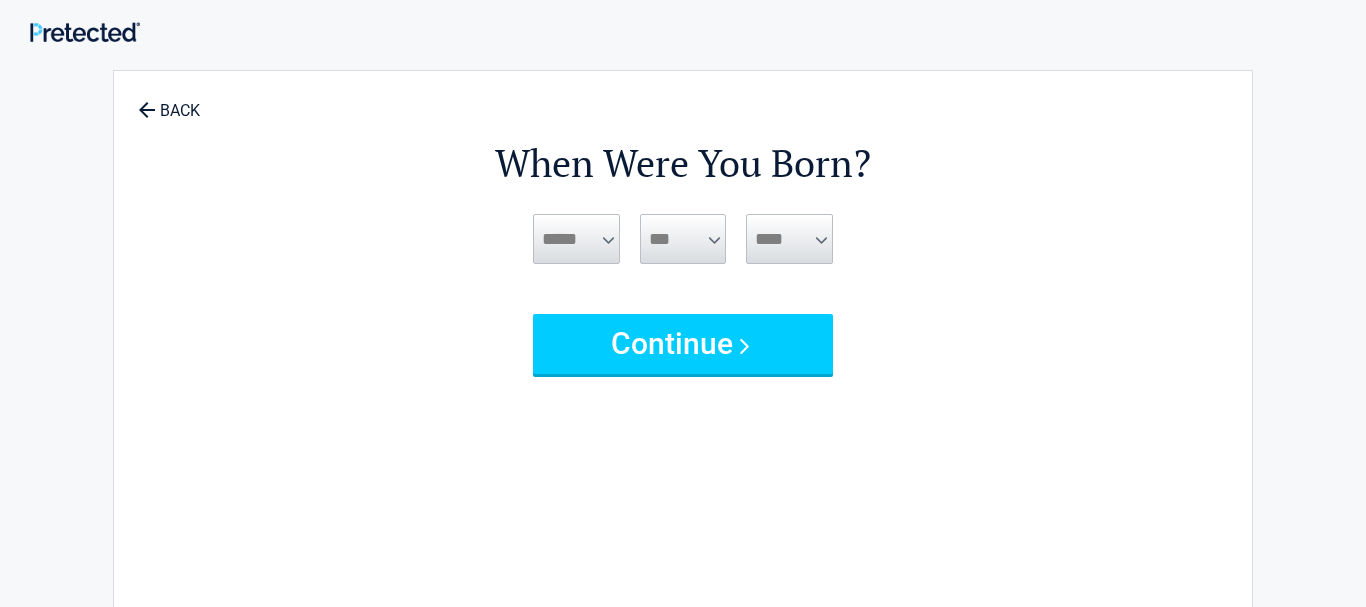 click on "*****
***
***
***
***
***
***
***
***
***
***
***
***" at bounding box center [576, 239] 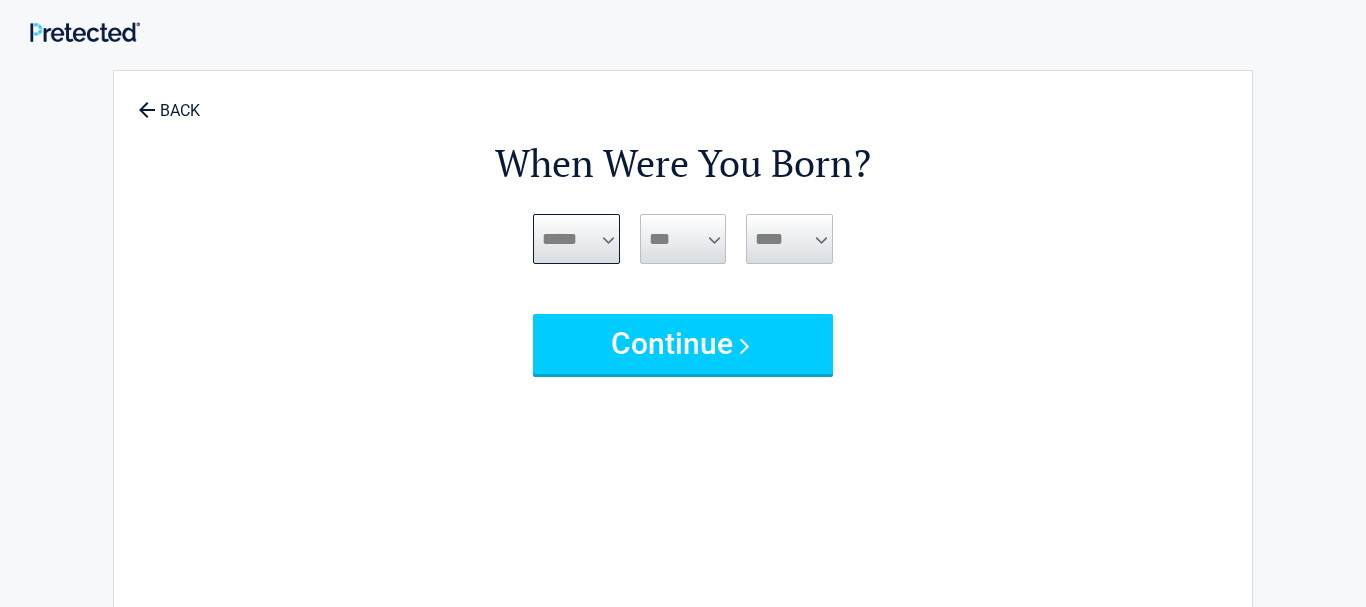 click on "*****
***
***
***
***
***
***
***
***
***
***
***
***" at bounding box center [576, 239] 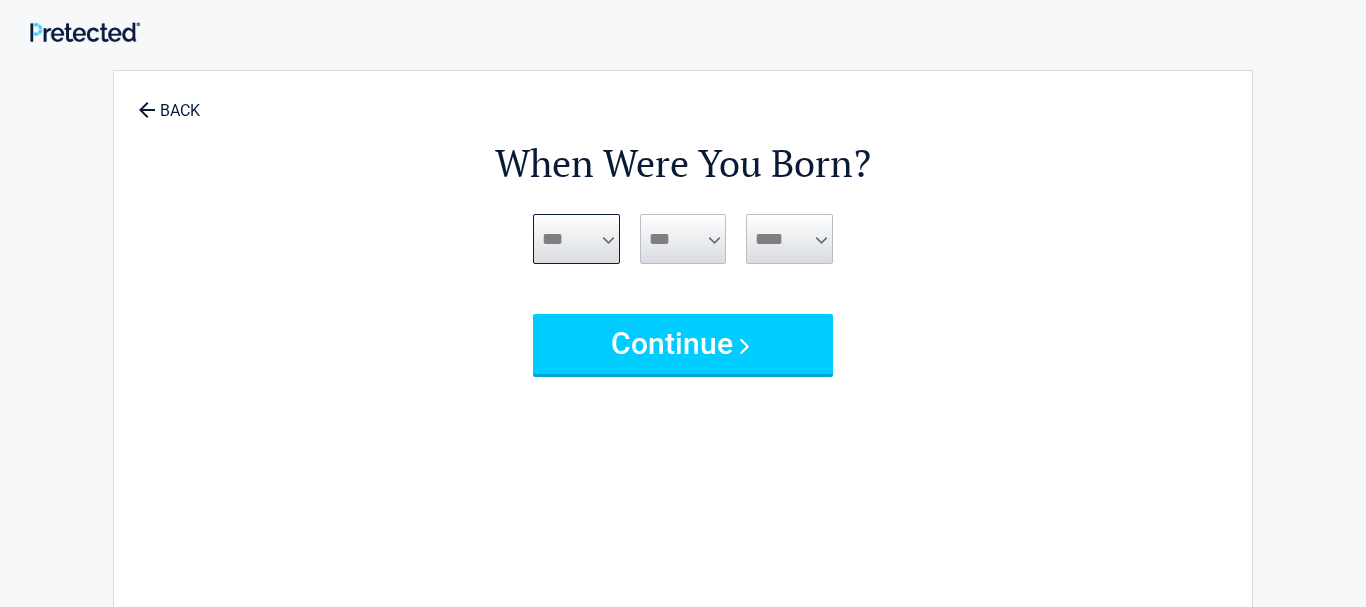 click on "***" at bounding box center [0, 0] 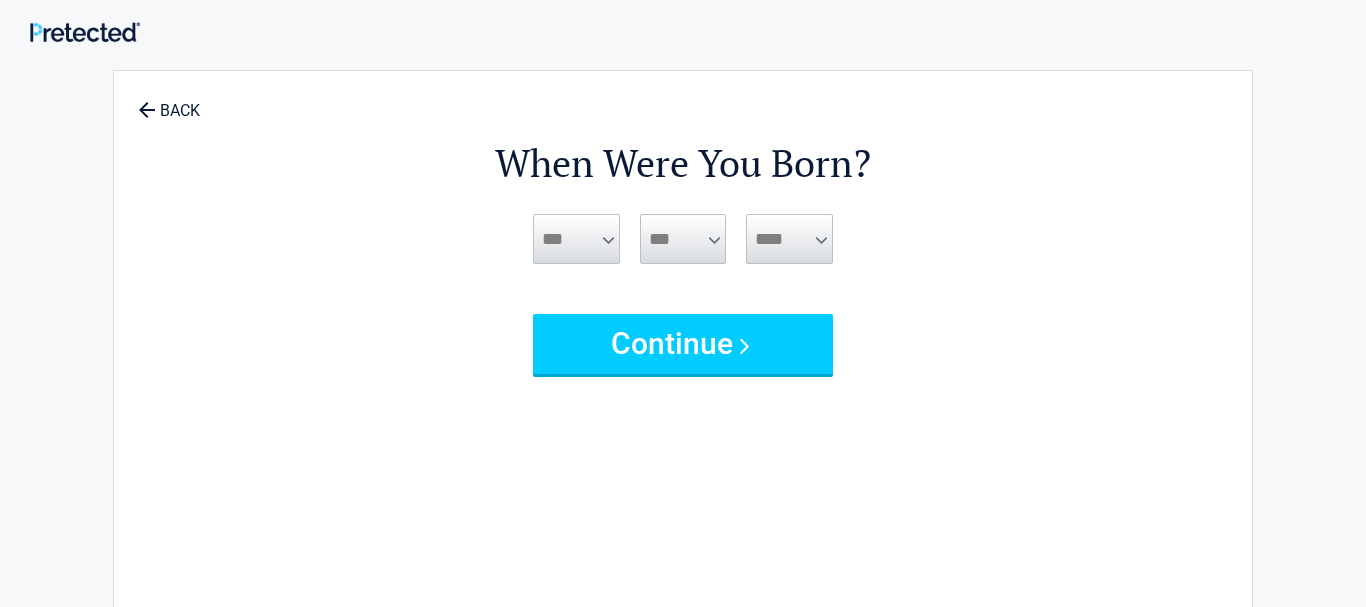 click on "*** * * * * * * * * * ** ** ** ** ** ** ** ** ** ** ** ** ** ** ** ** ** ** ** ** ** **" at bounding box center (683, 239) 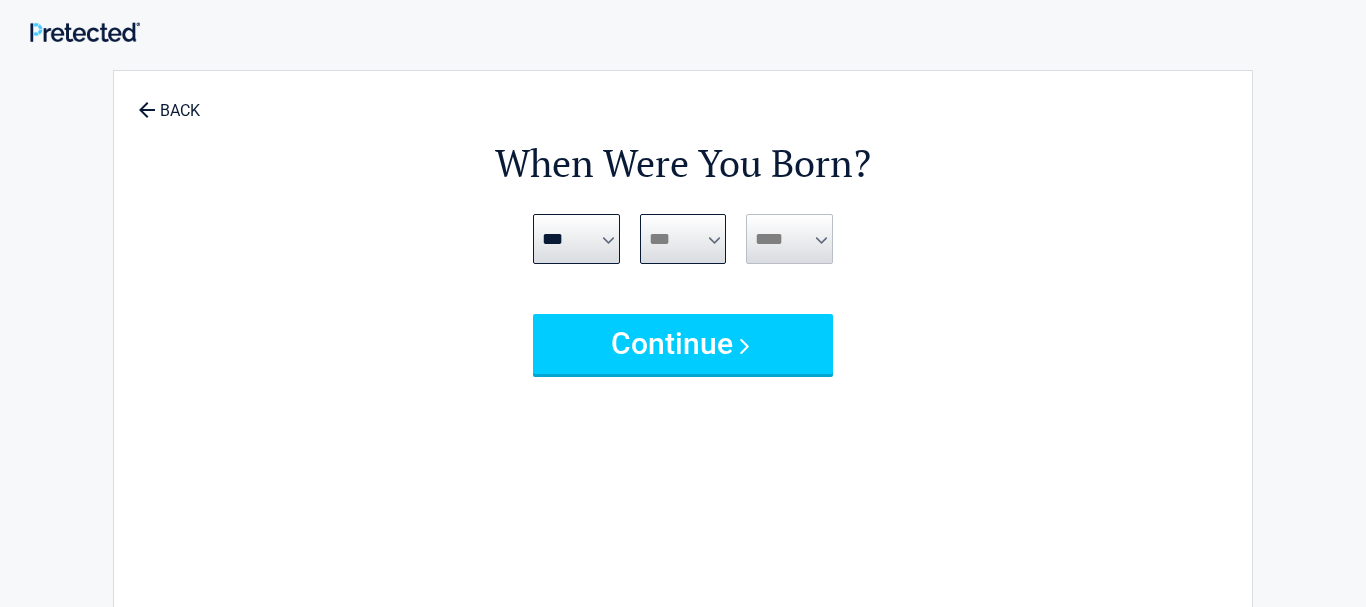click on "*** * * * * * * * * * ** ** ** ** ** ** ** ** ** ** ** ** ** ** ** ** ** ** ** ** ** **" at bounding box center (683, 239) 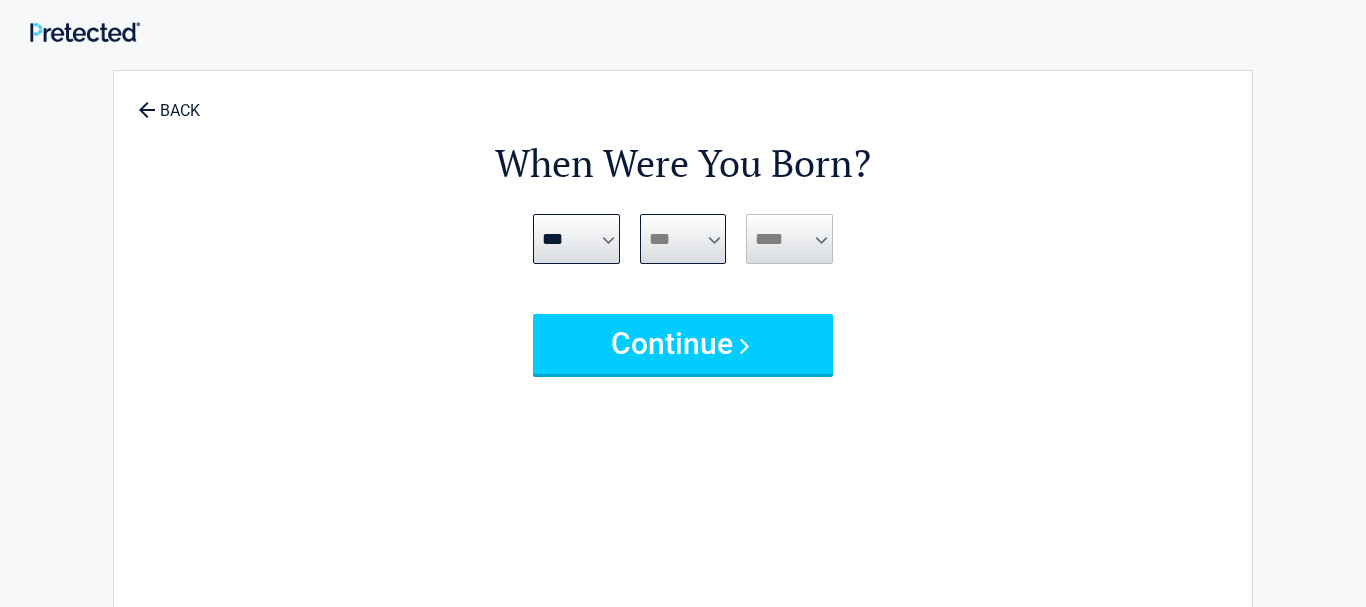 select on "*" 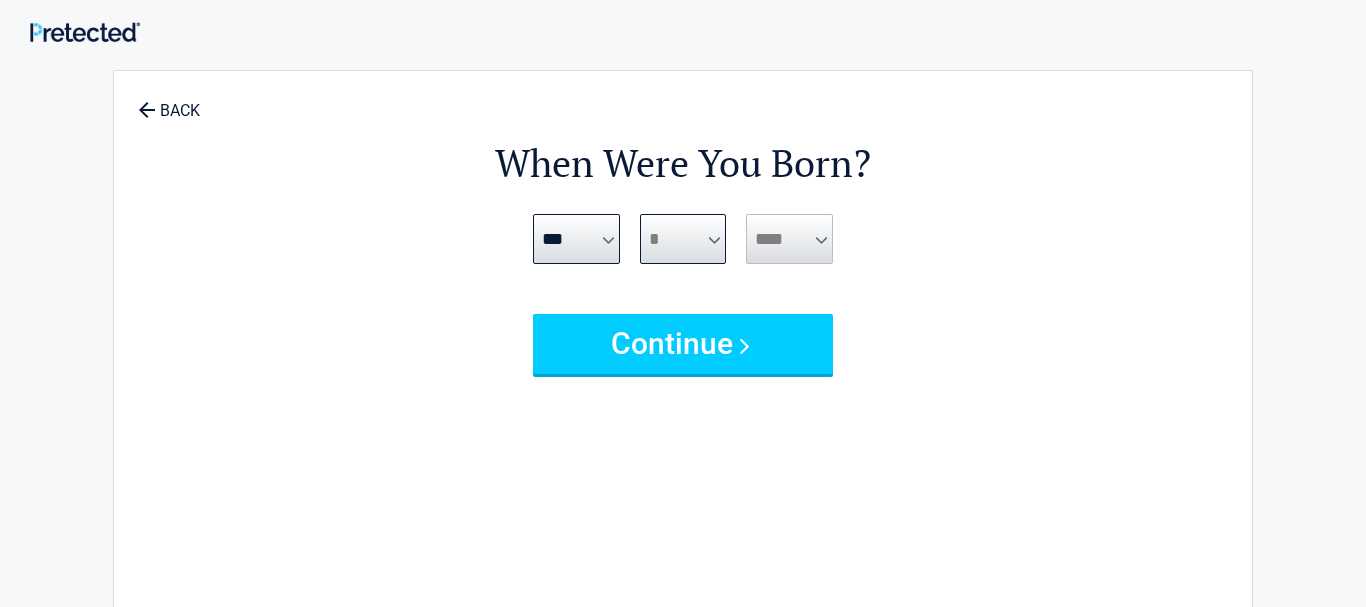 click on "*" at bounding box center [0, 0] 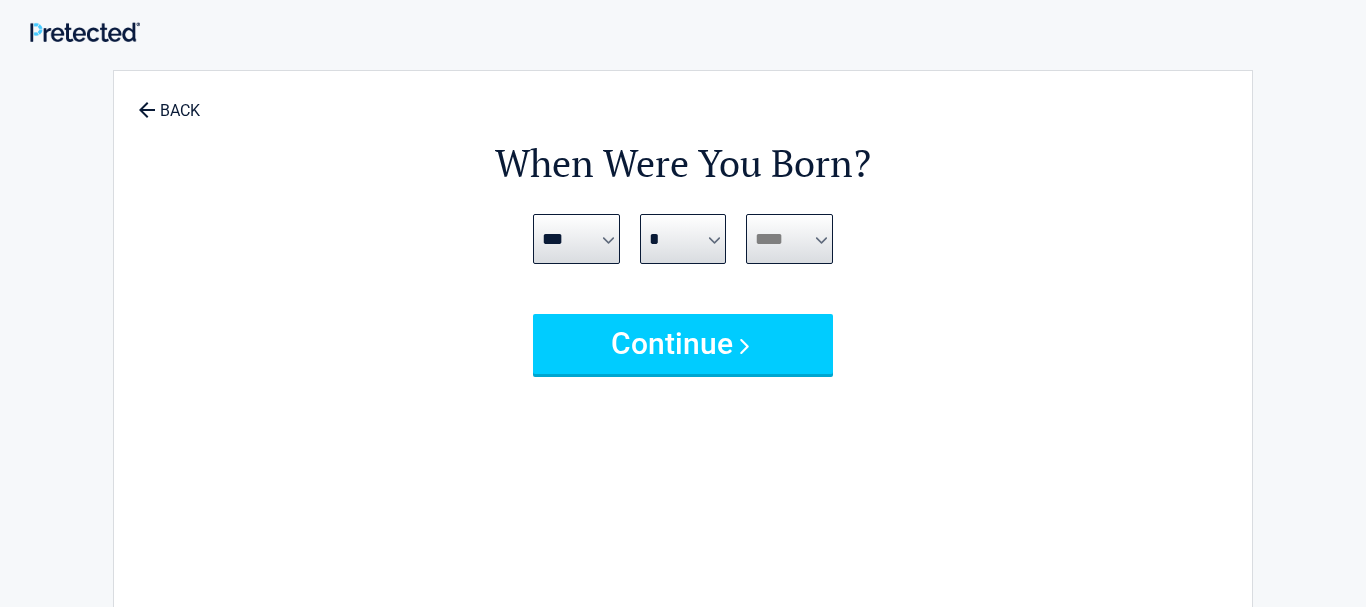 click on "****
****
****
****
****
****
****
****
****
****
****
****
****
****
****
****
****
****
****
****
****
****
****
****
****
****
****
****
****
****
****
****
****
****
****
****
****
****
****
****
****
****
****
****
****
****
****
****
****
****
****
****
****
****
****
****
****
****
****
****
****
****
****
****" at bounding box center (789, 239) 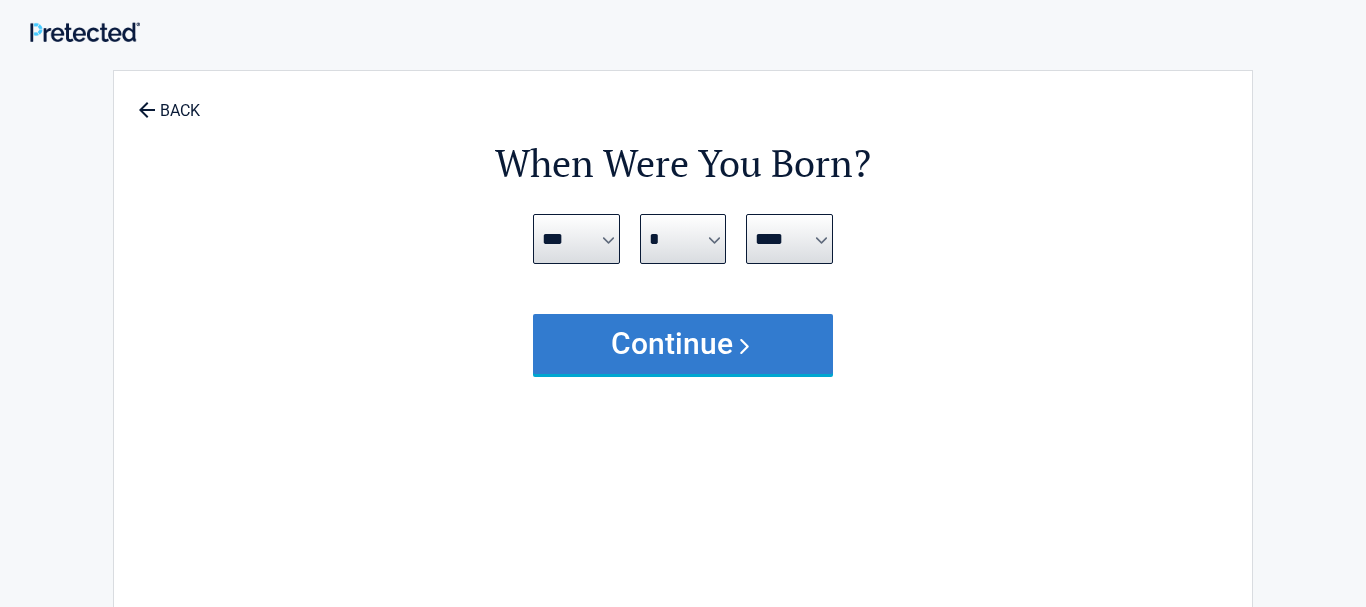 click on "Continue" at bounding box center [683, 344] 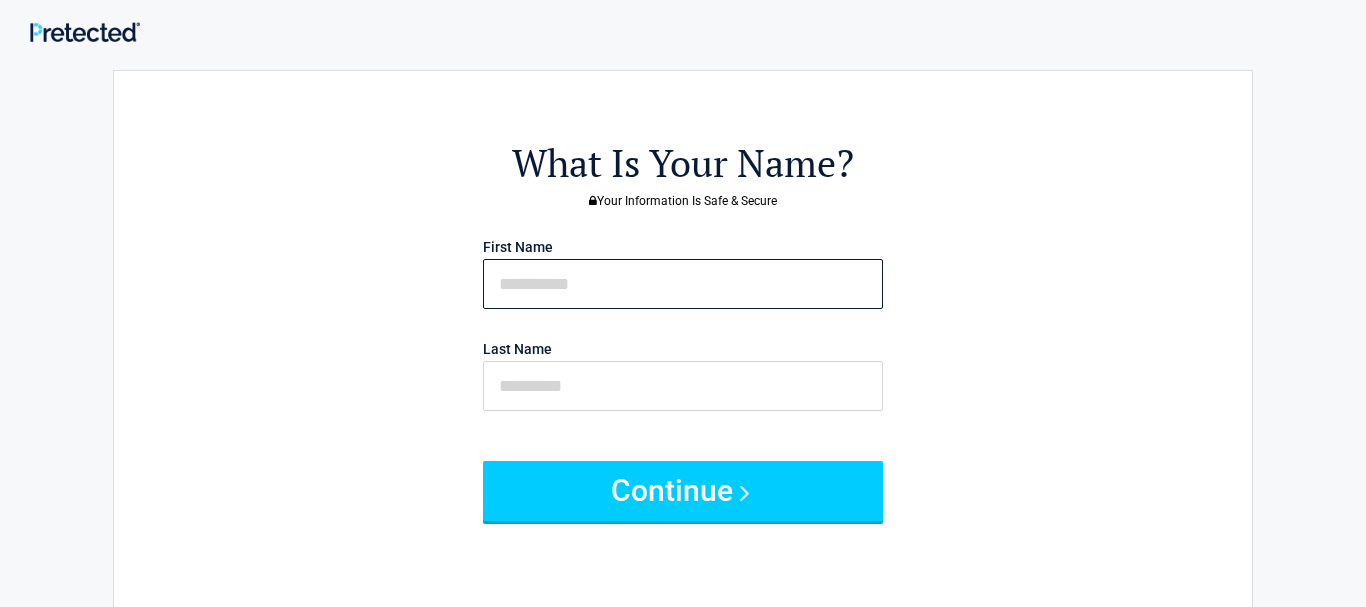 drag, startPoint x: 512, startPoint y: 283, endPoint x: 578, endPoint y: 288, distance: 66.189125 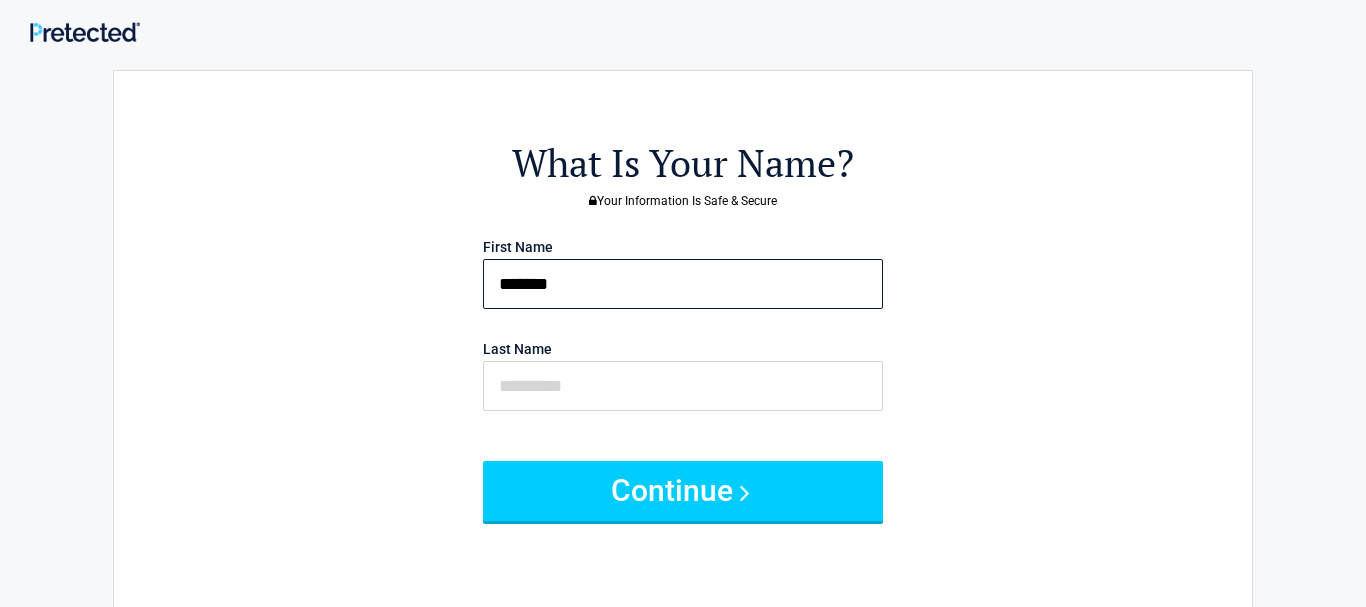 type on "*******" 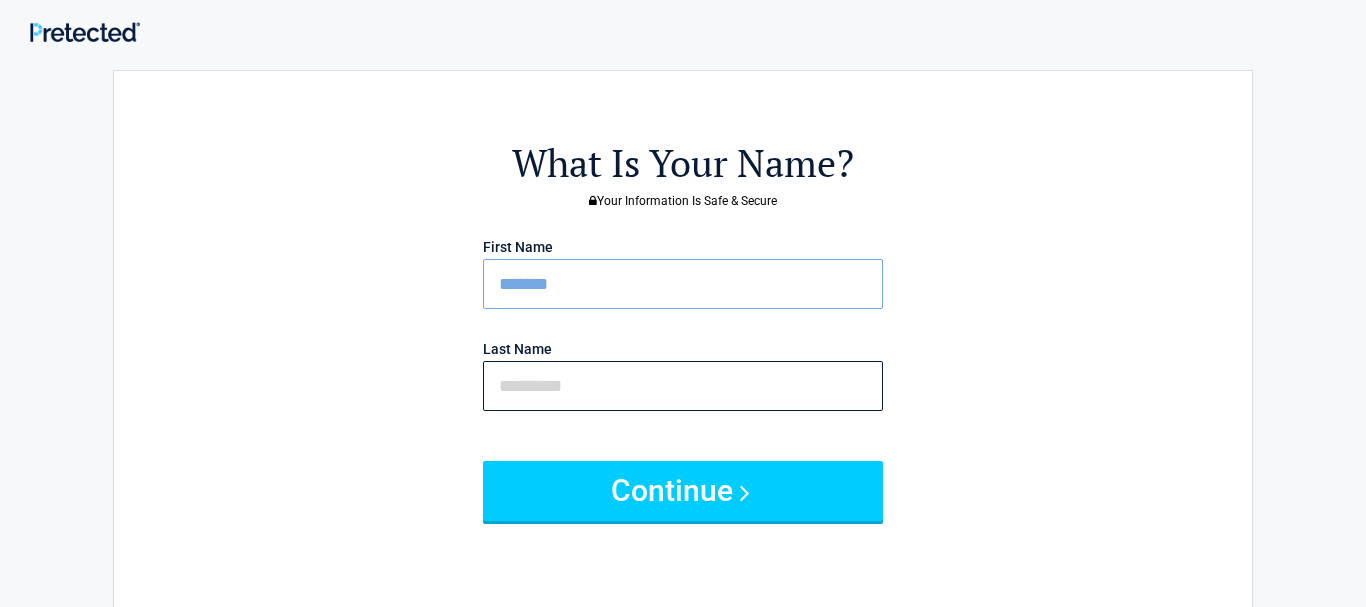 drag, startPoint x: 497, startPoint y: 388, endPoint x: 940, endPoint y: 577, distance: 481.63263 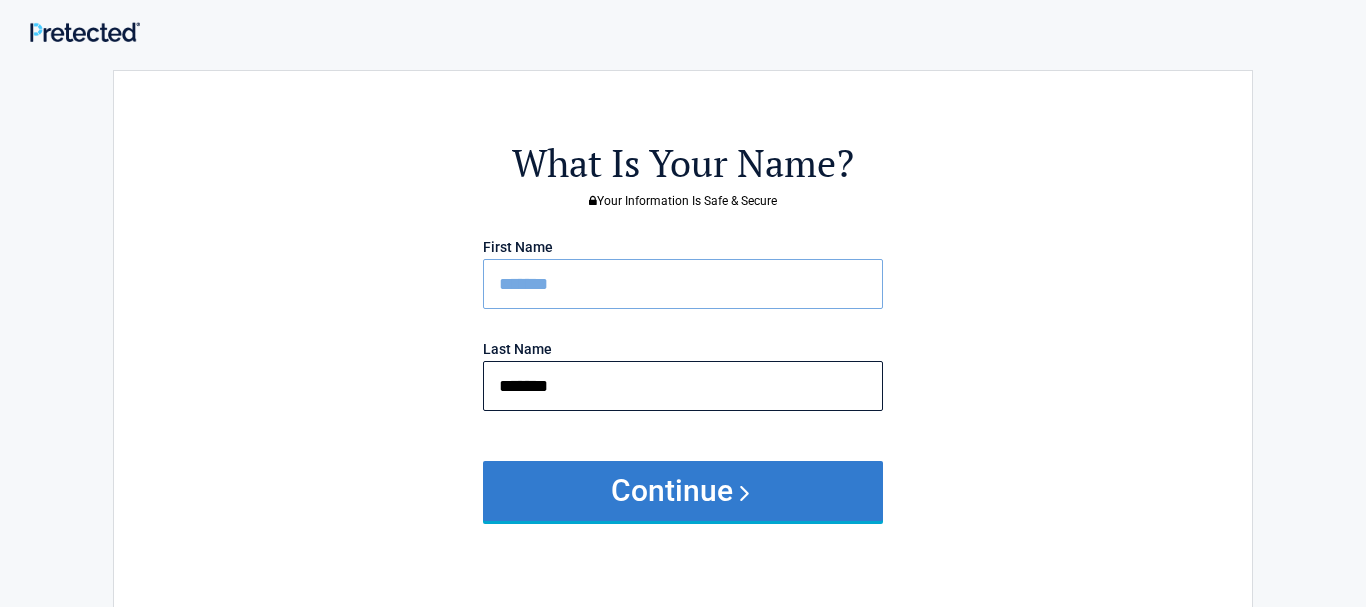 type on "*******" 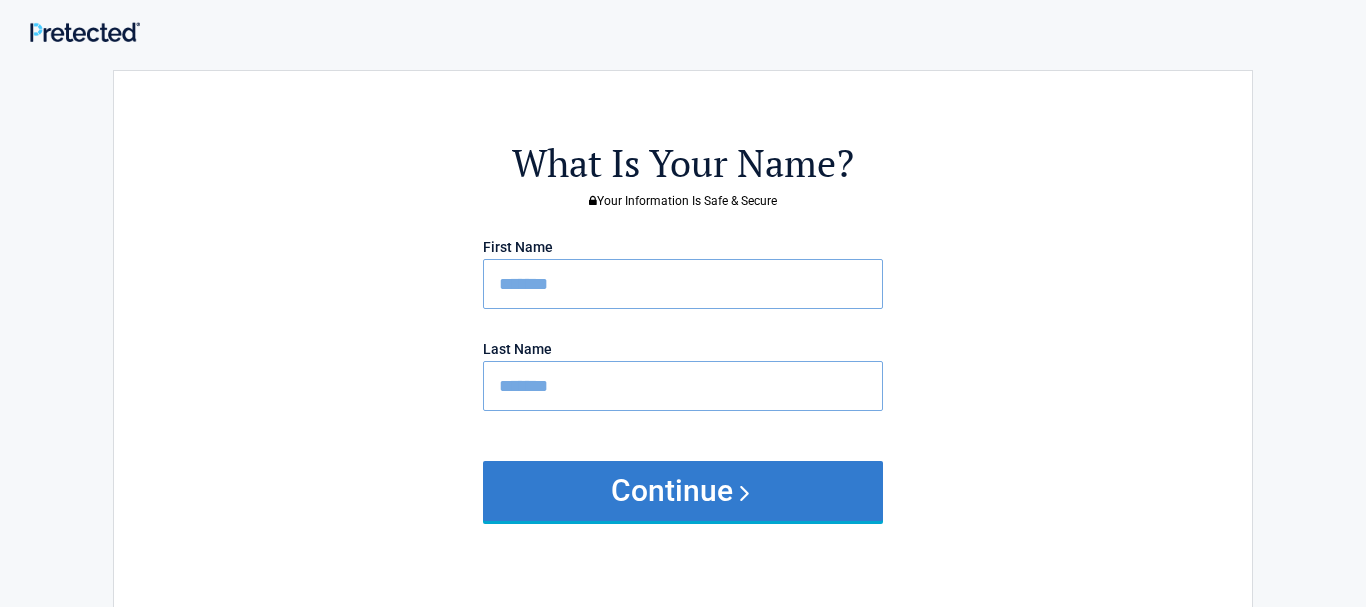 click on "Continue" at bounding box center (683, 491) 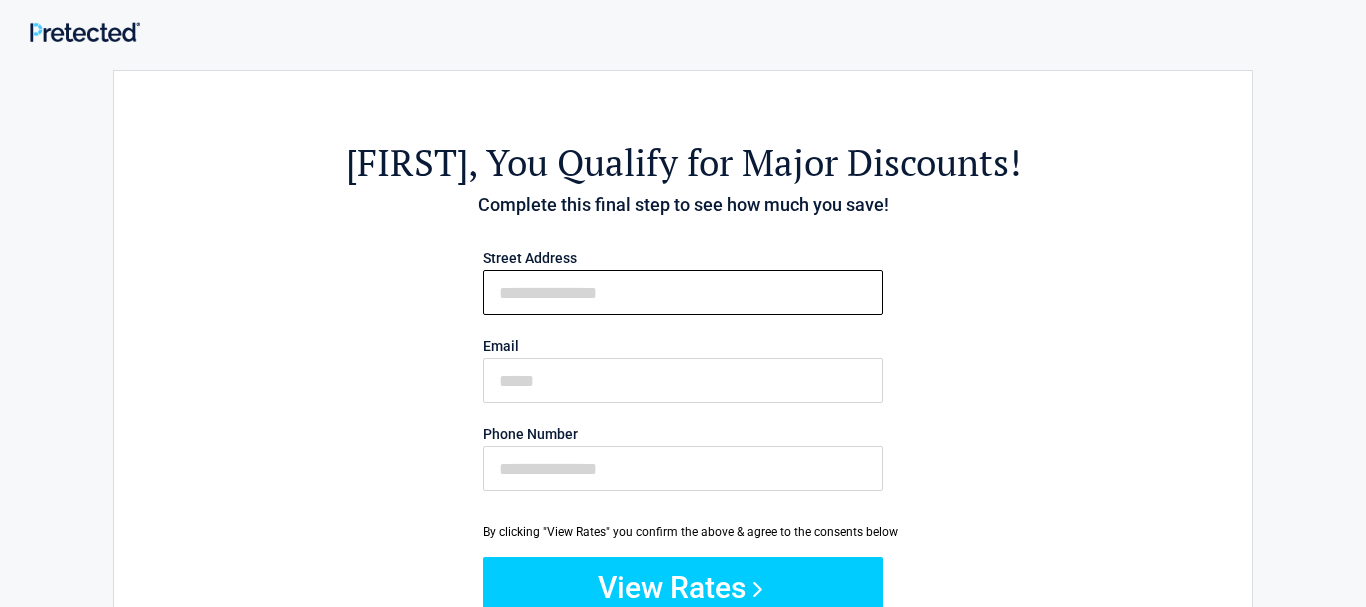 drag, startPoint x: 500, startPoint y: 283, endPoint x: 701, endPoint y: 444, distance: 257.53058 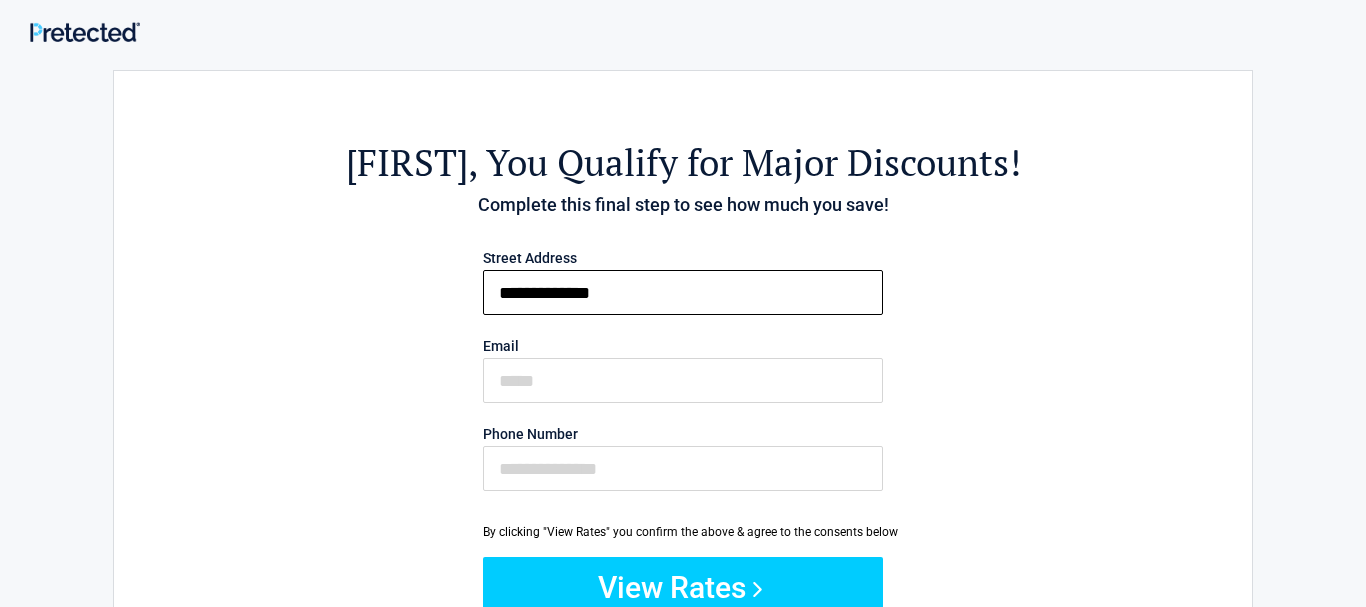 type on "**********" 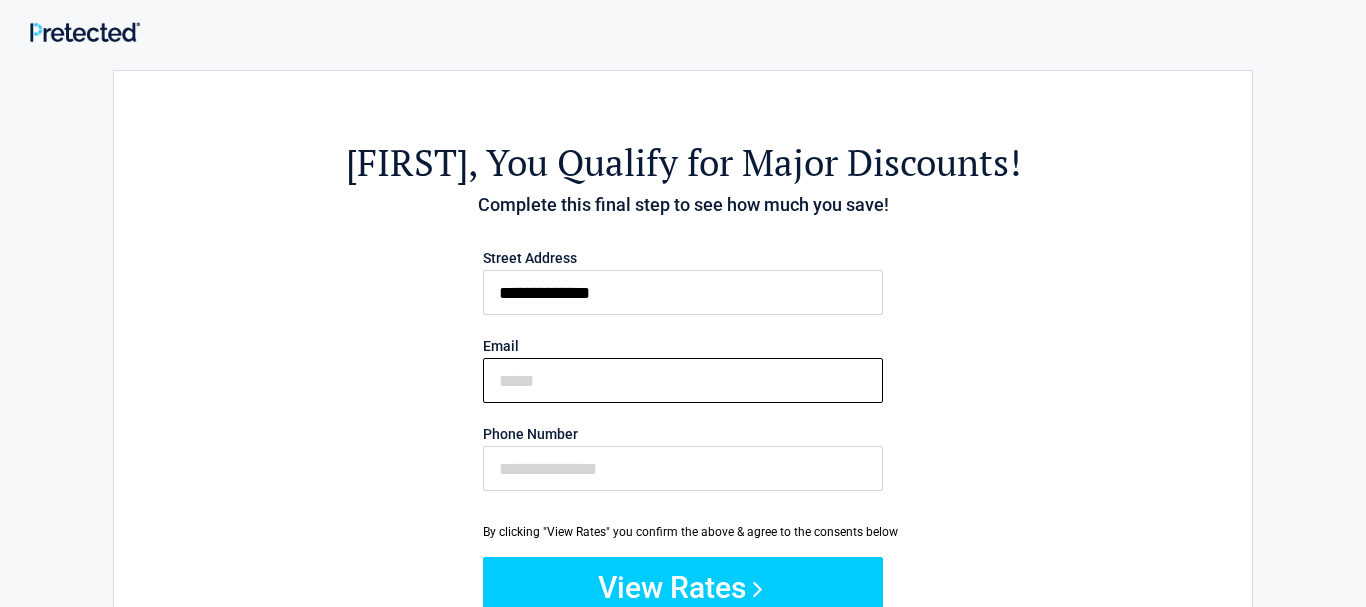 drag, startPoint x: 551, startPoint y: 383, endPoint x: 585, endPoint y: 402, distance: 38.948685 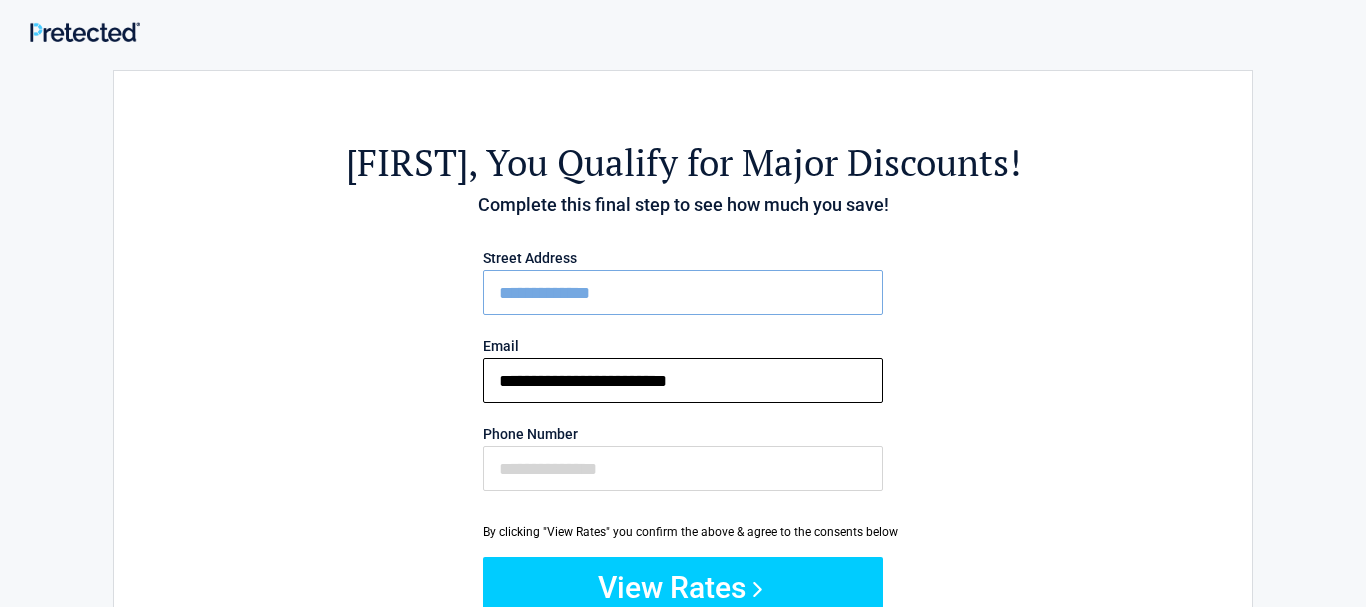 type on "**********" 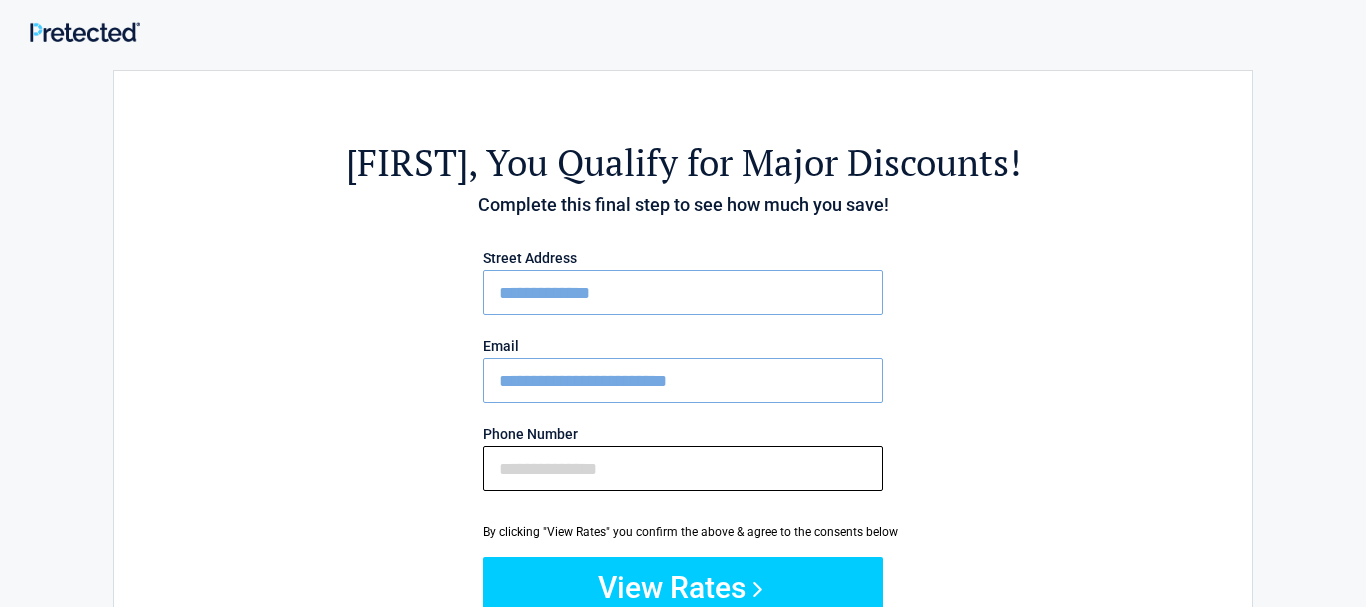 drag, startPoint x: 511, startPoint y: 464, endPoint x: 582, endPoint y: 481, distance: 73.00685 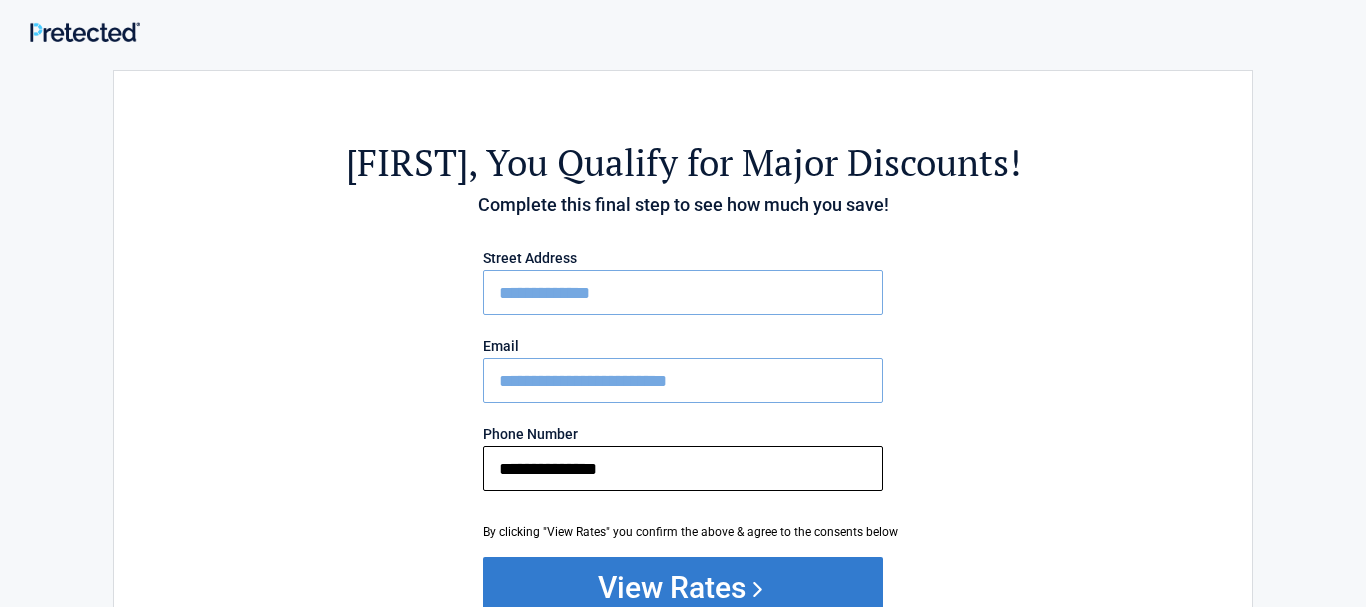 type on "**********" 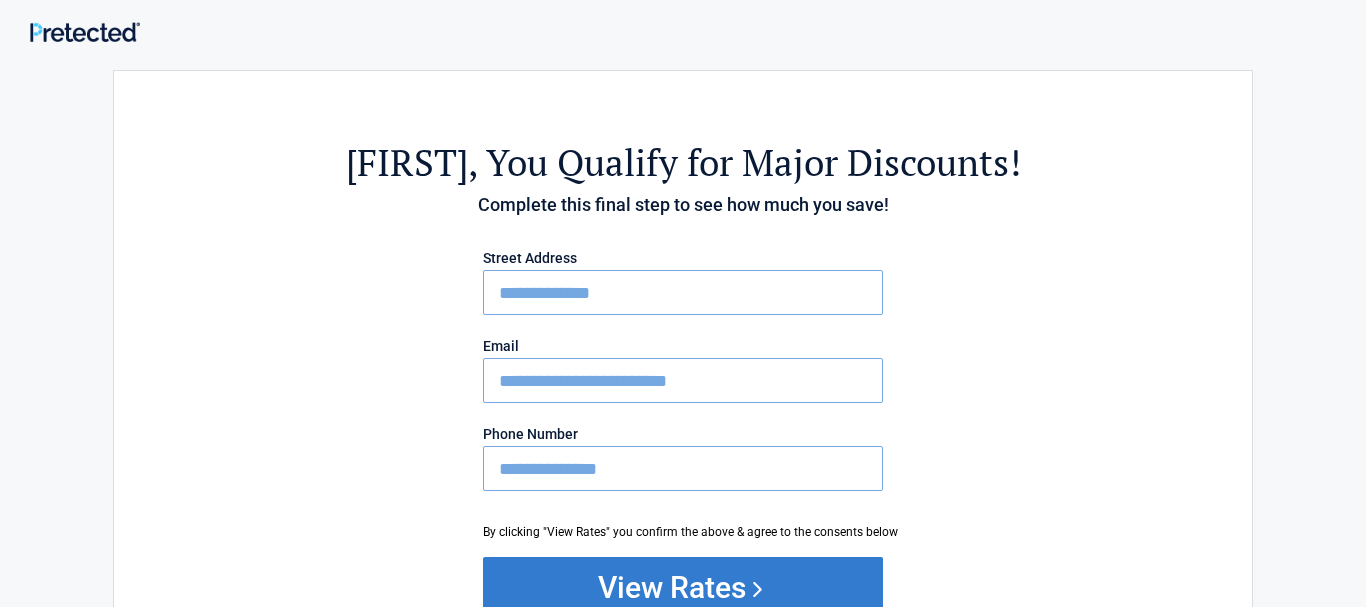 click on "View Rates" at bounding box center [683, 587] 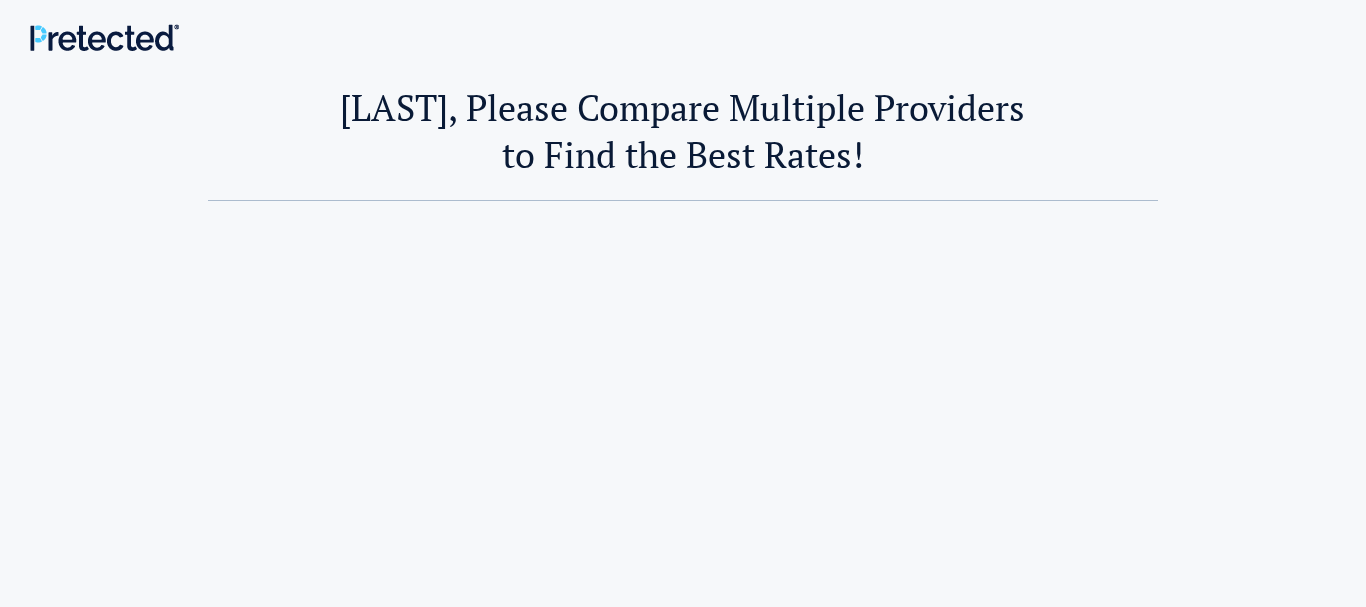 scroll, scrollTop: 0, scrollLeft: 0, axis: both 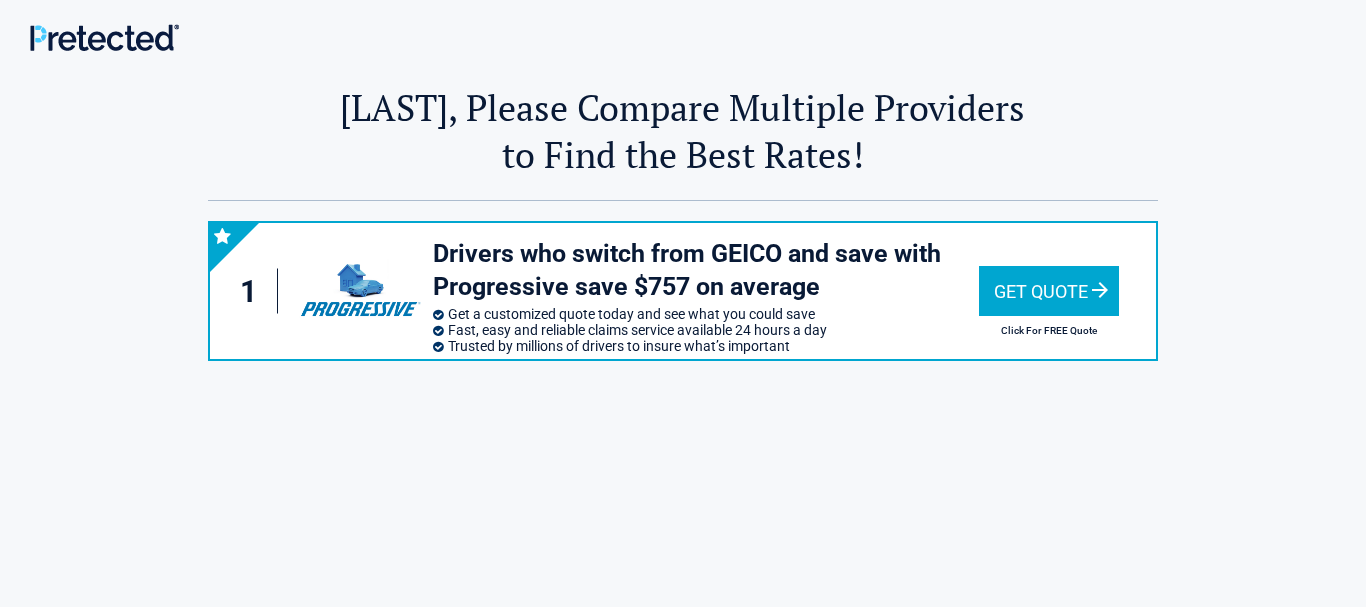 click on "Get Quote" at bounding box center [1049, 291] 